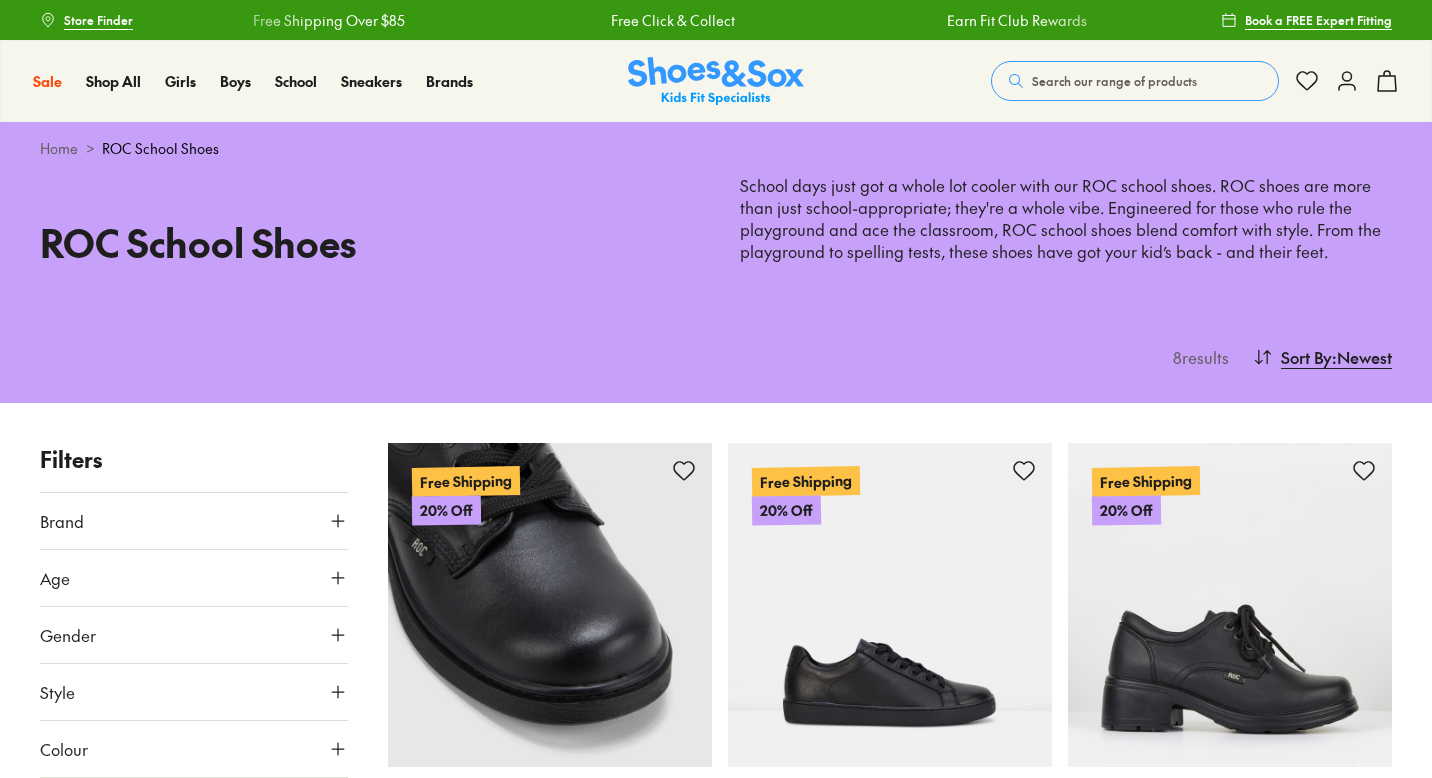 scroll, scrollTop: 100, scrollLeft: 0, axis: vertical 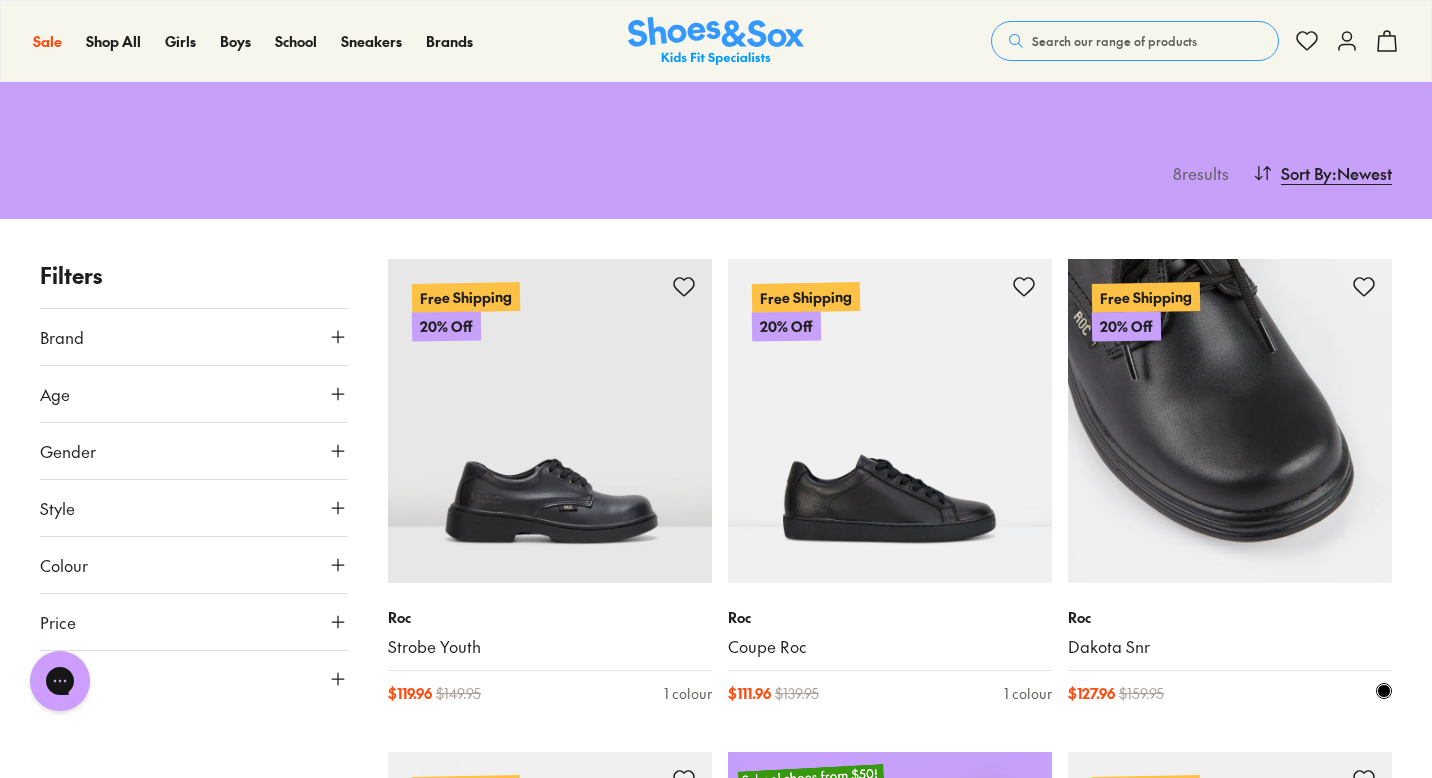 click at bounding box center (1230, 421) 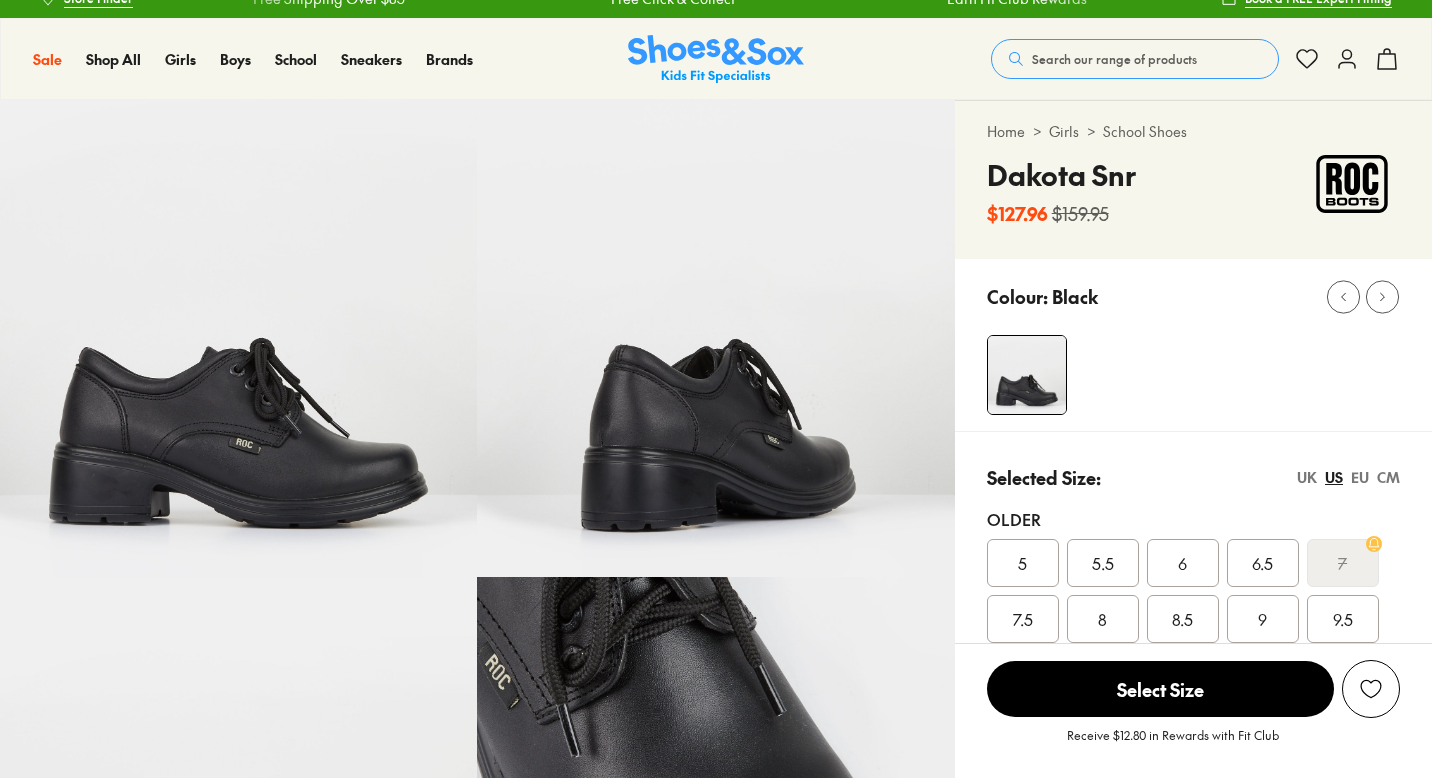 scroll, scrollTop: 105, scrollLeft: 0, axis: vertical 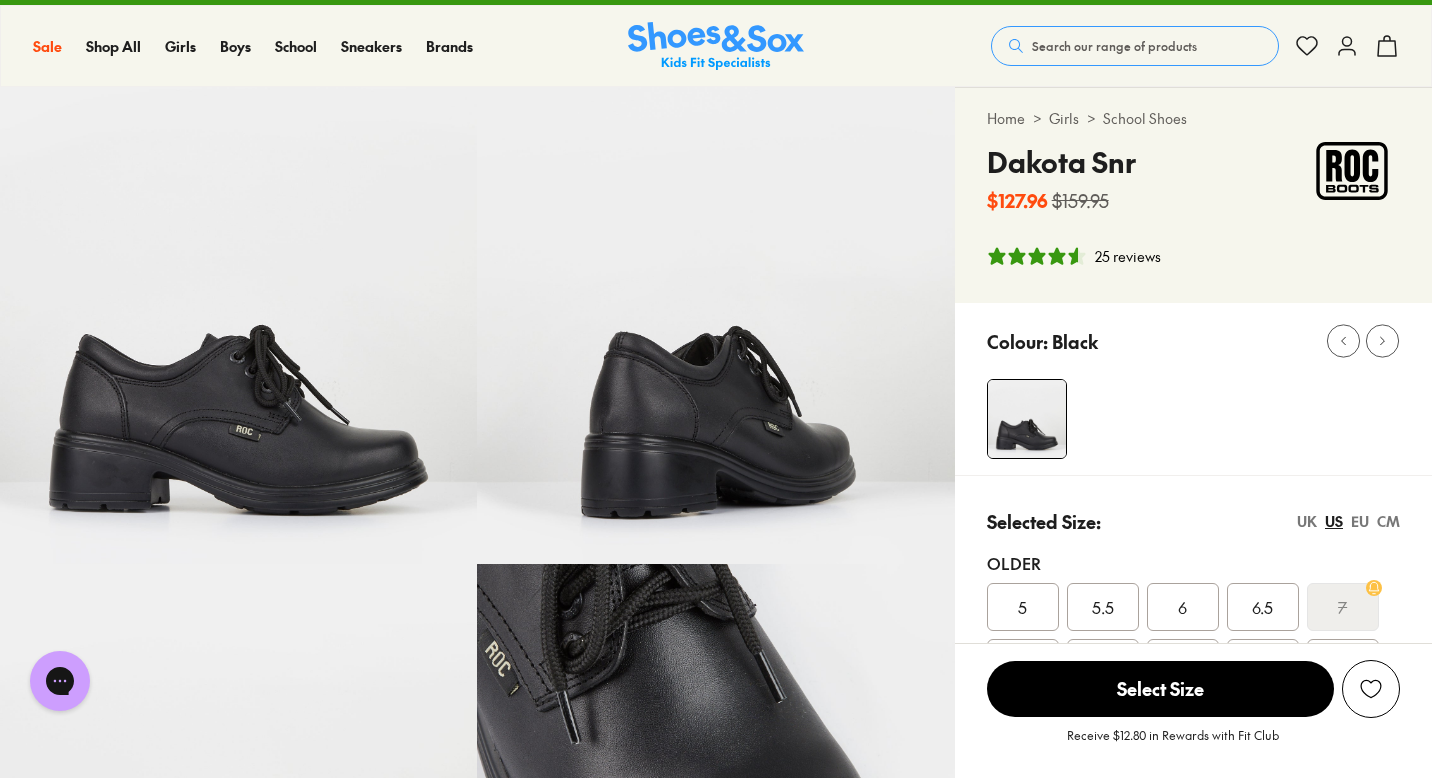 select on "*" 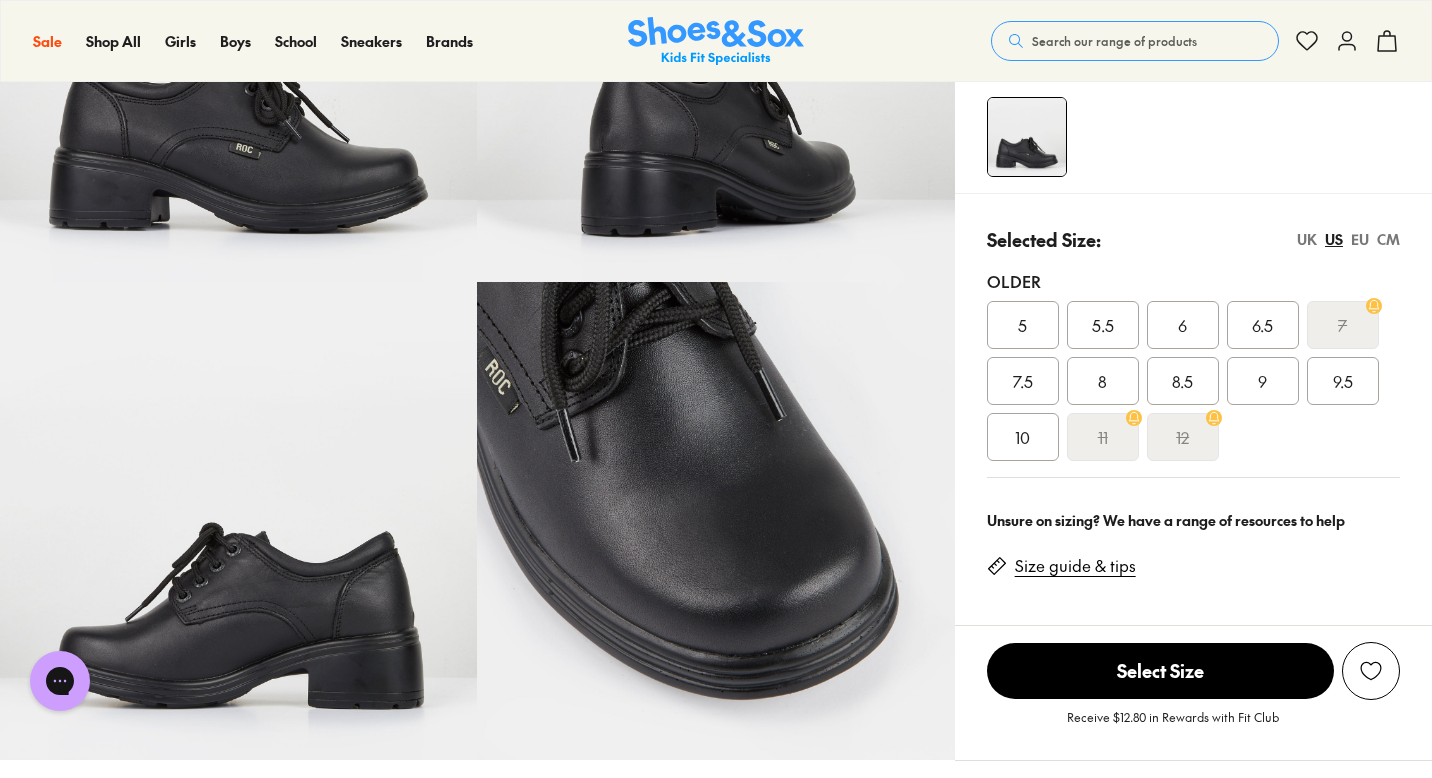 scroll, scrollTop: 316, scrollLeft: 0, axis: vertical 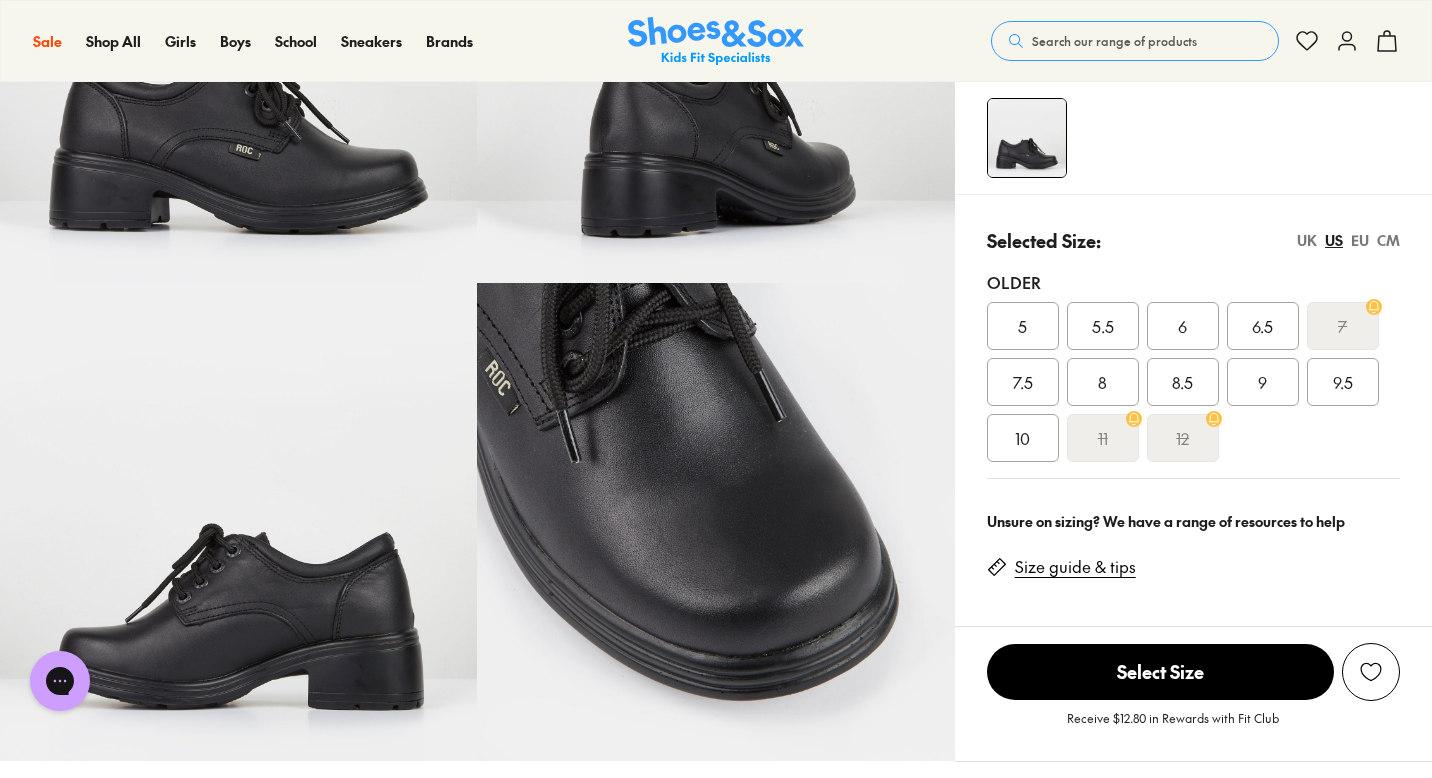 click on "5 5.5 6 6.5 7 7.5 8 8.5 9 9.5 10 11 12" at bounding box center [1193, 382] 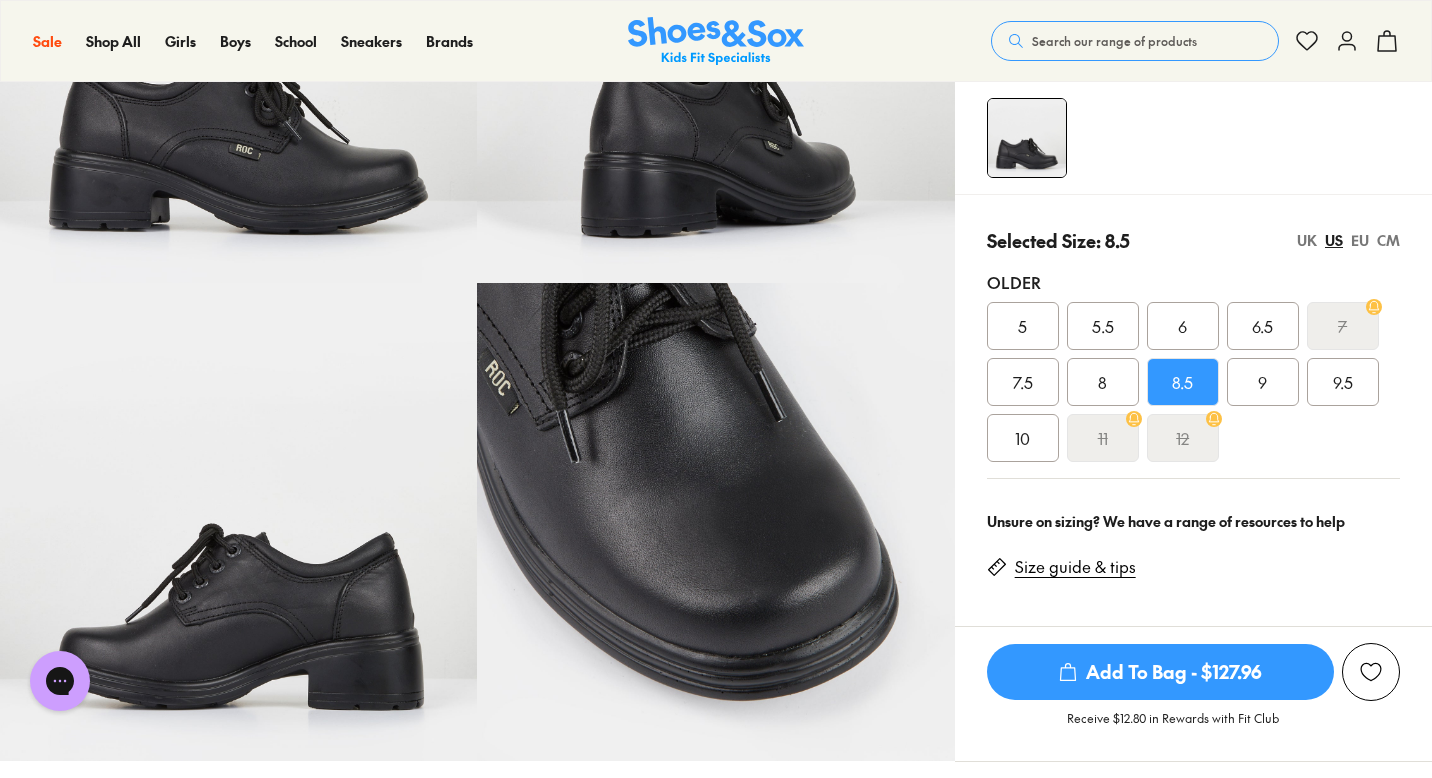click on "9" at bounding box center (1262, 382) 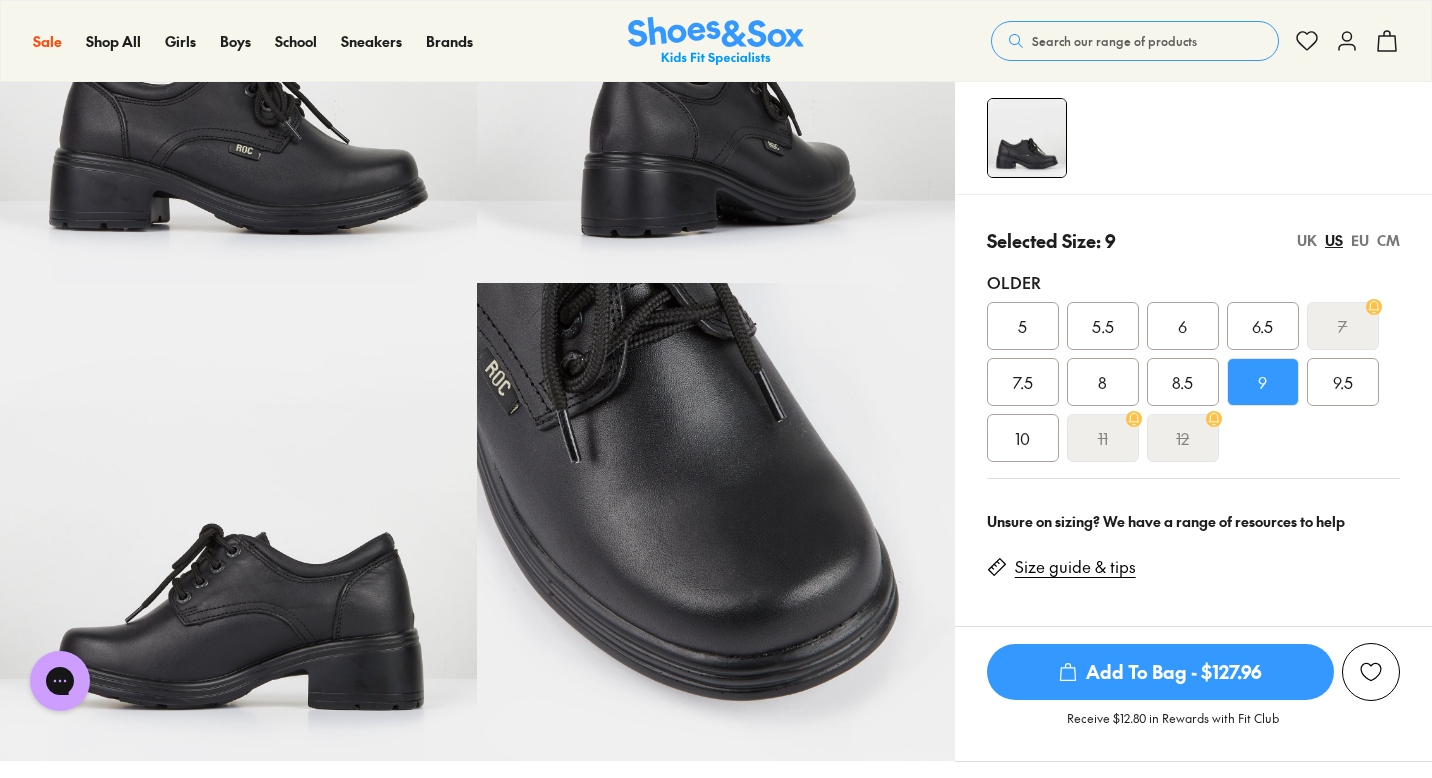 click on "8.5" at bounding box center [1182, 382] 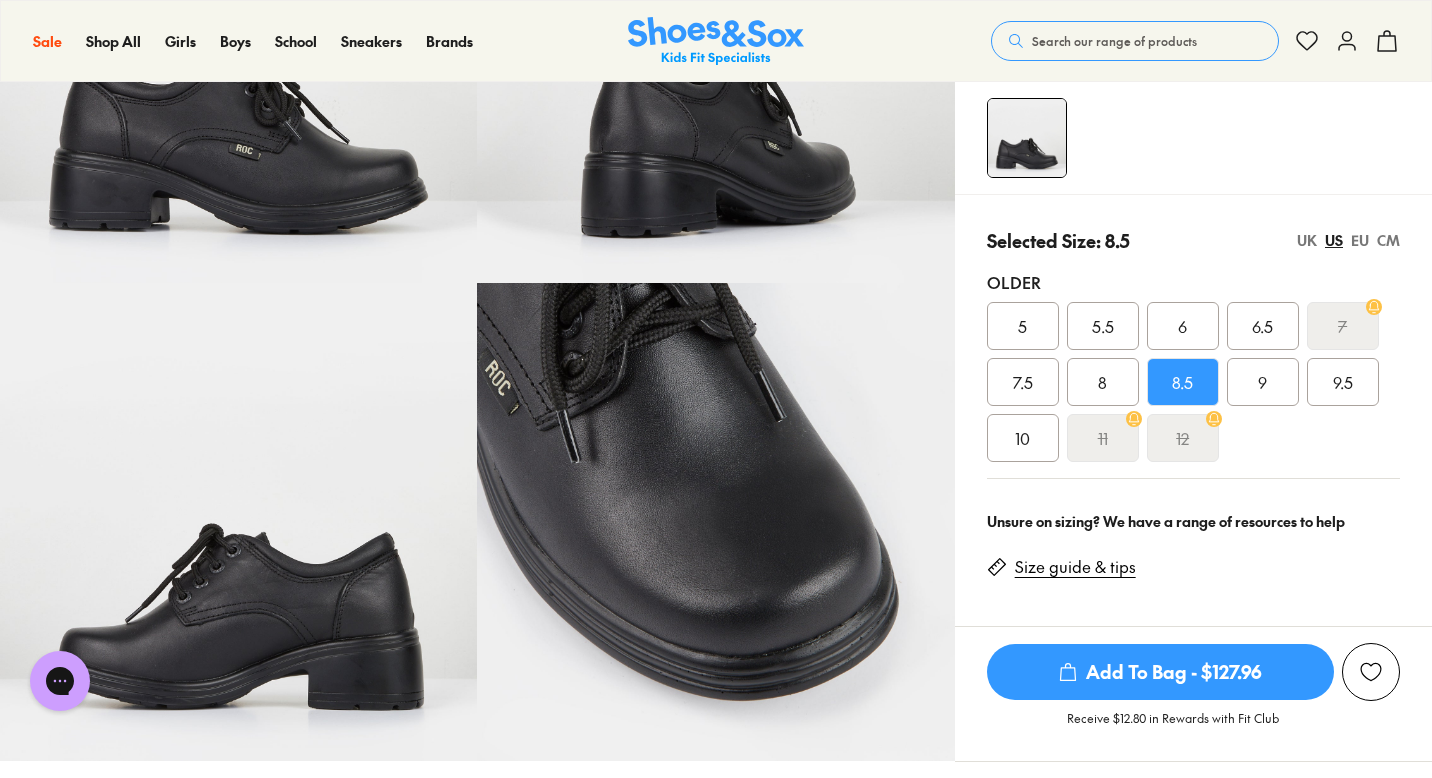 click on "9" at bounding box center [1263, 382] 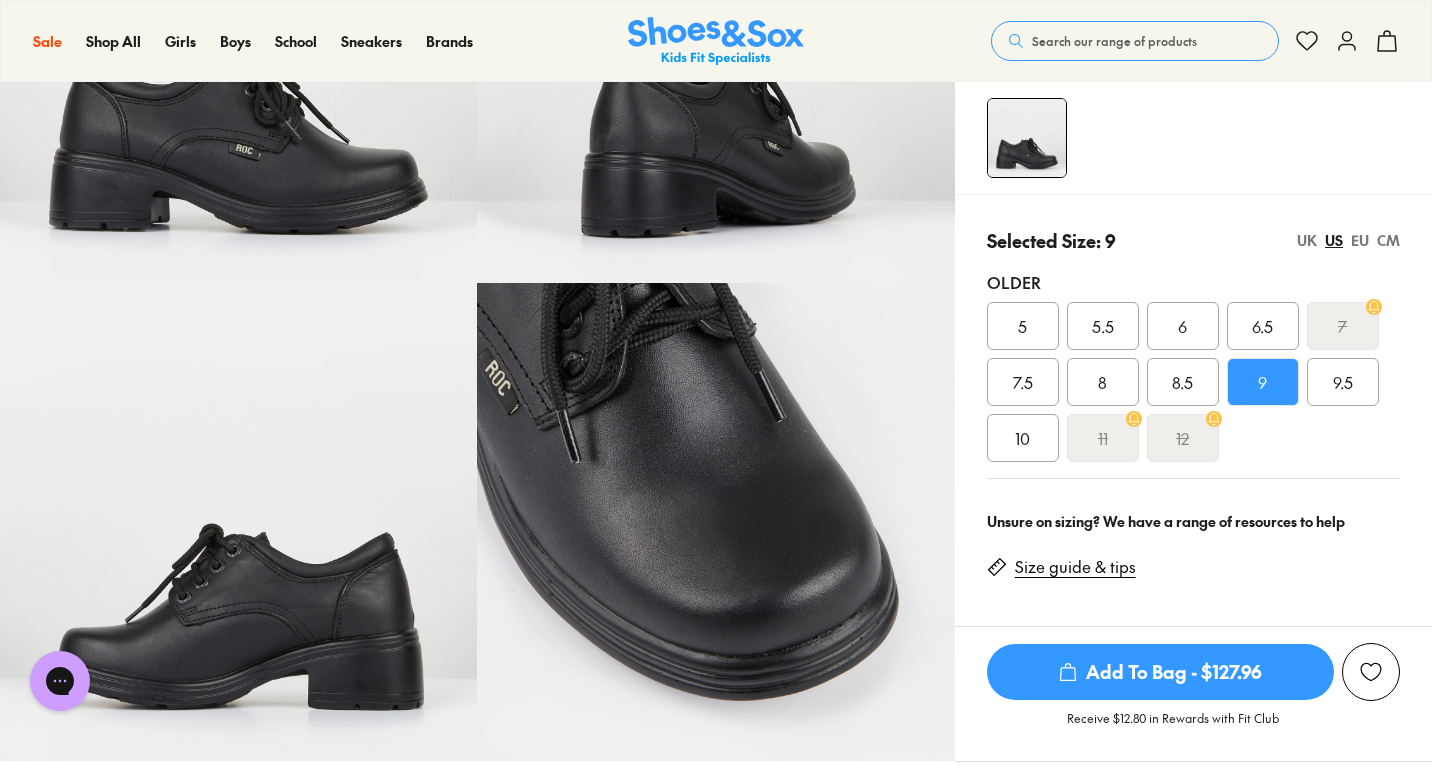 click on "8.5" at bounding box center [1183, 382] 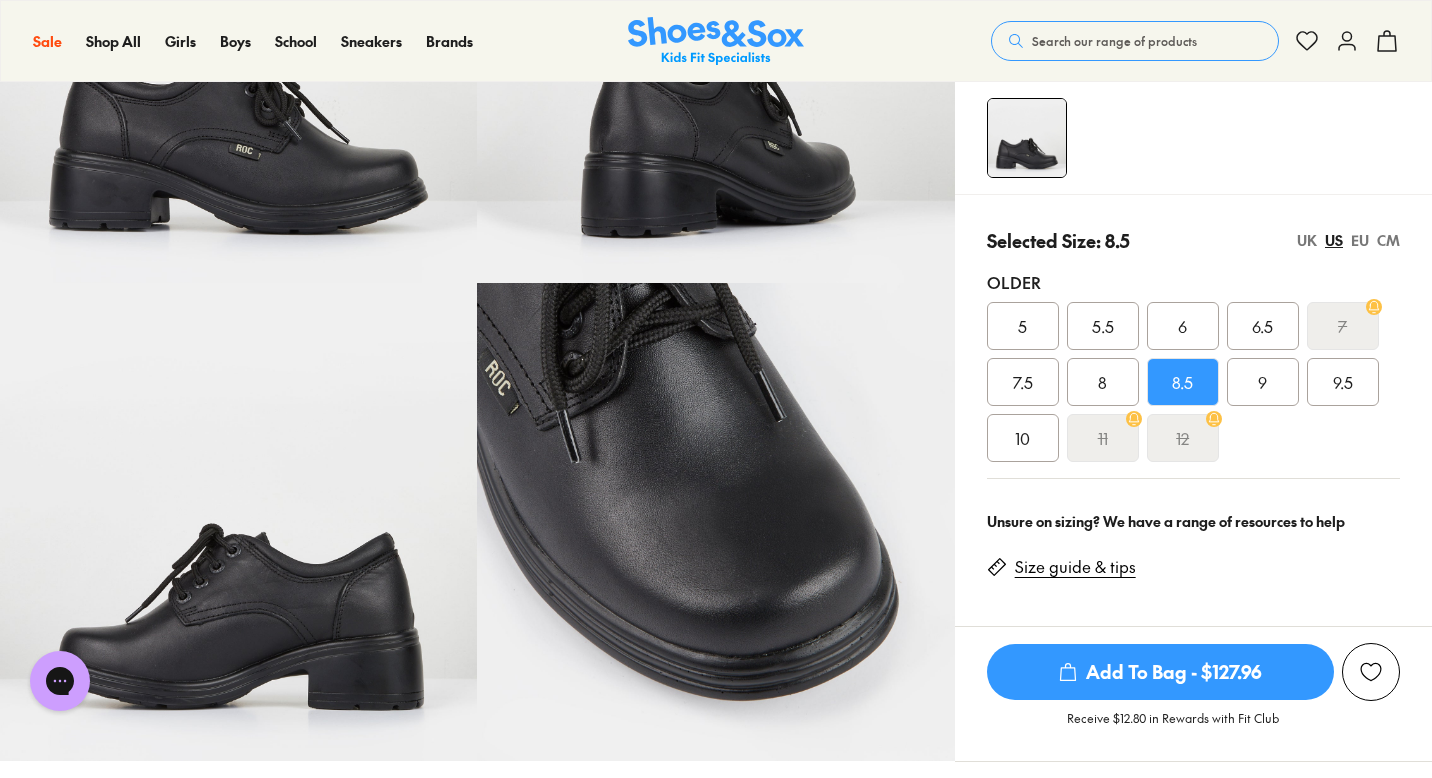 click on "9" at bounding box center [1263, 382] 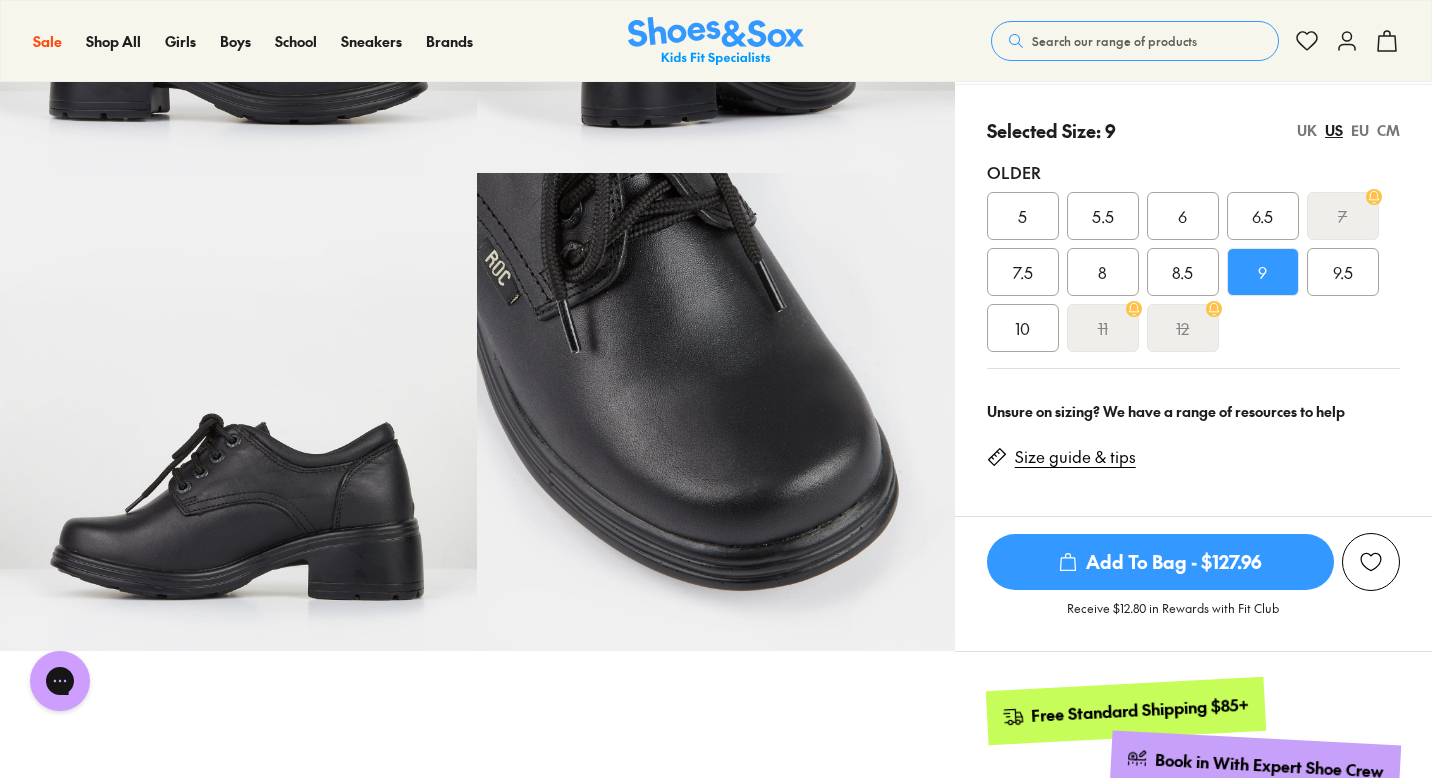 scroll, scrollTop: 423, scrollLeft: 0, axis: vertical 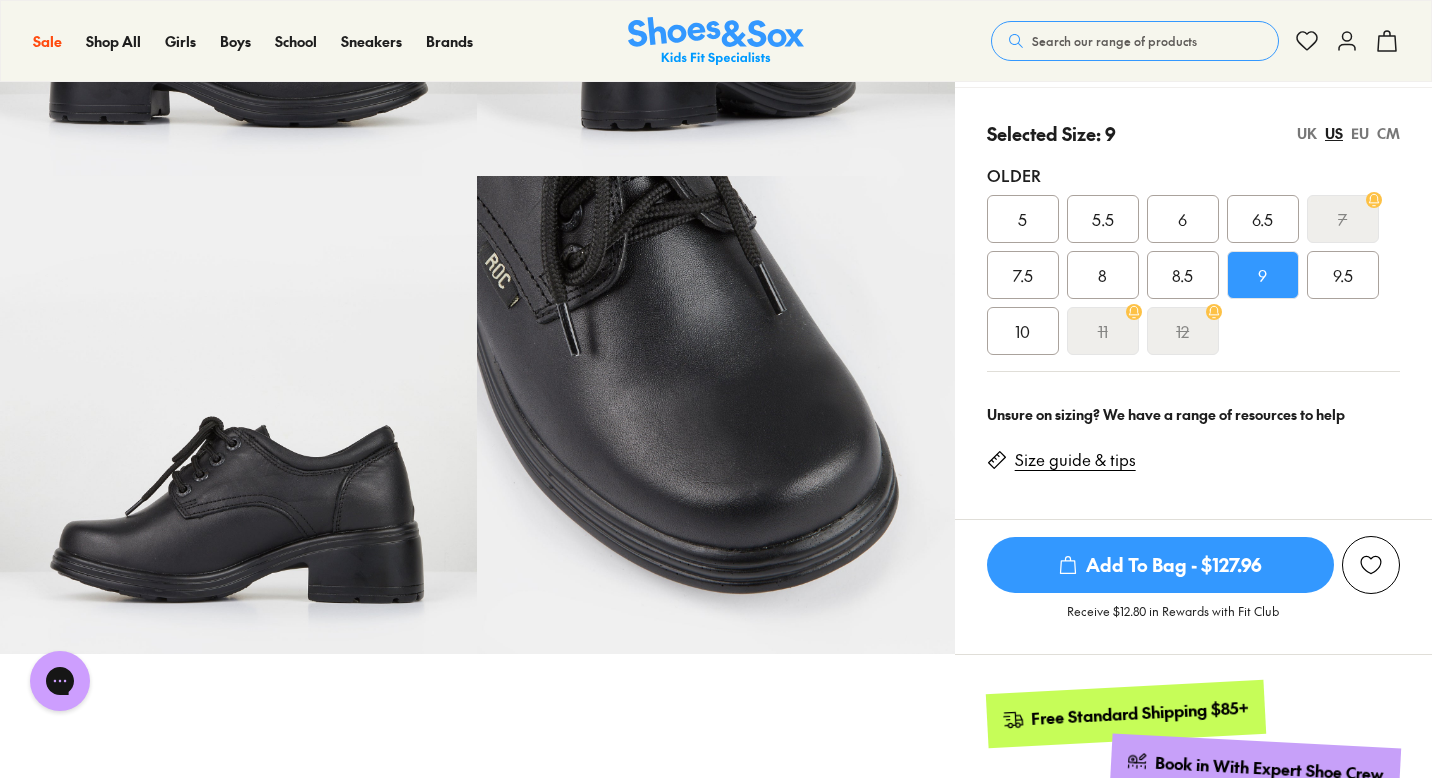 click on "8.5" at bounding box center (1183, 275) 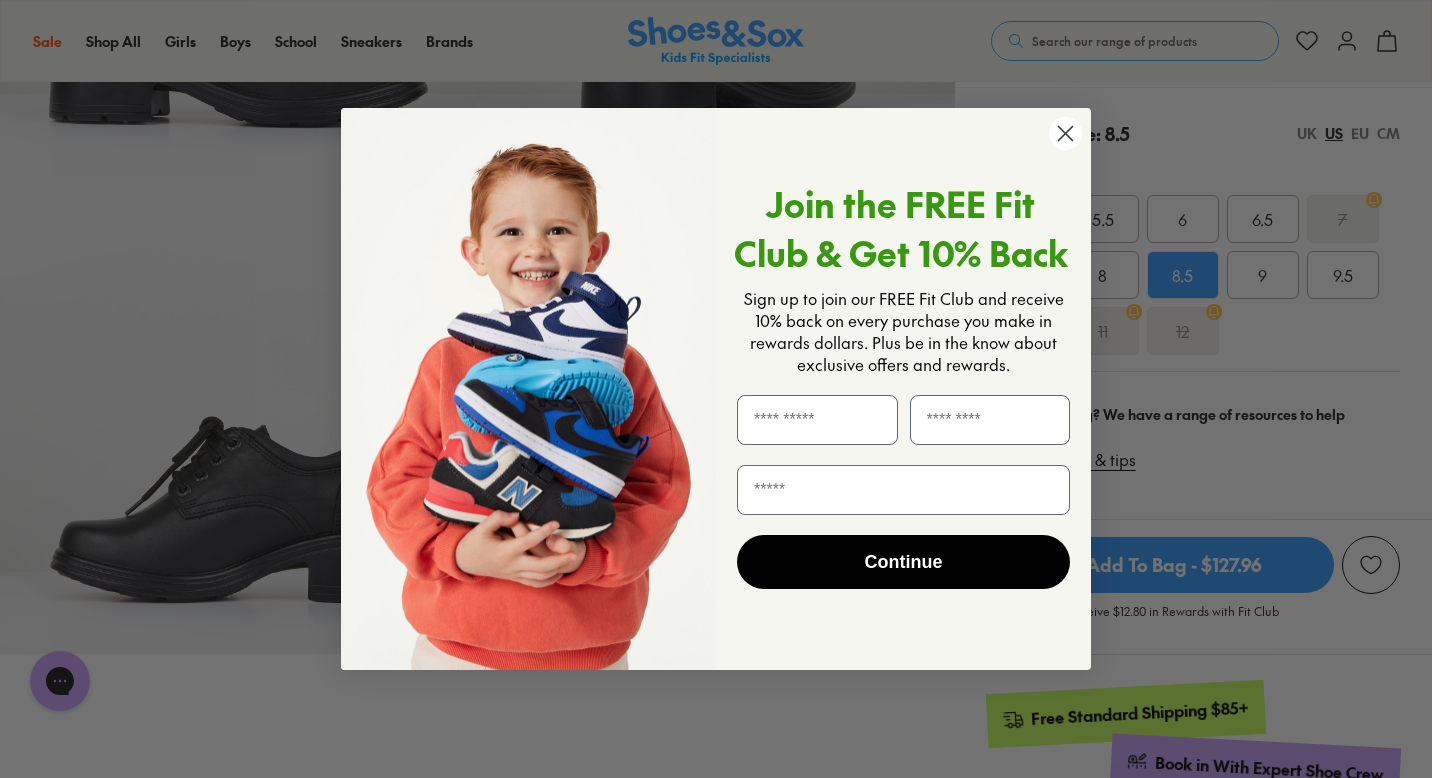 click 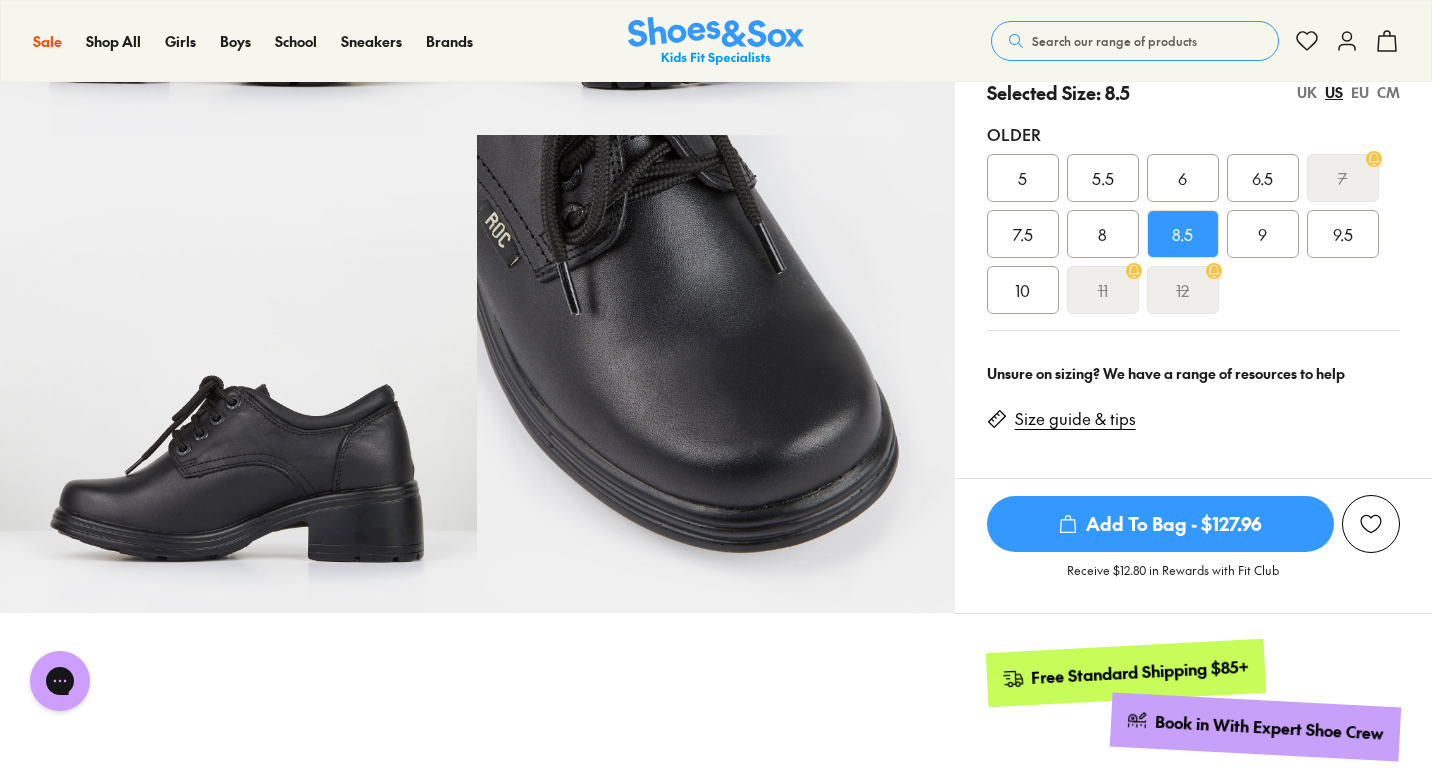 click on "Size guide & tips" at bounding box center [1075, 419] 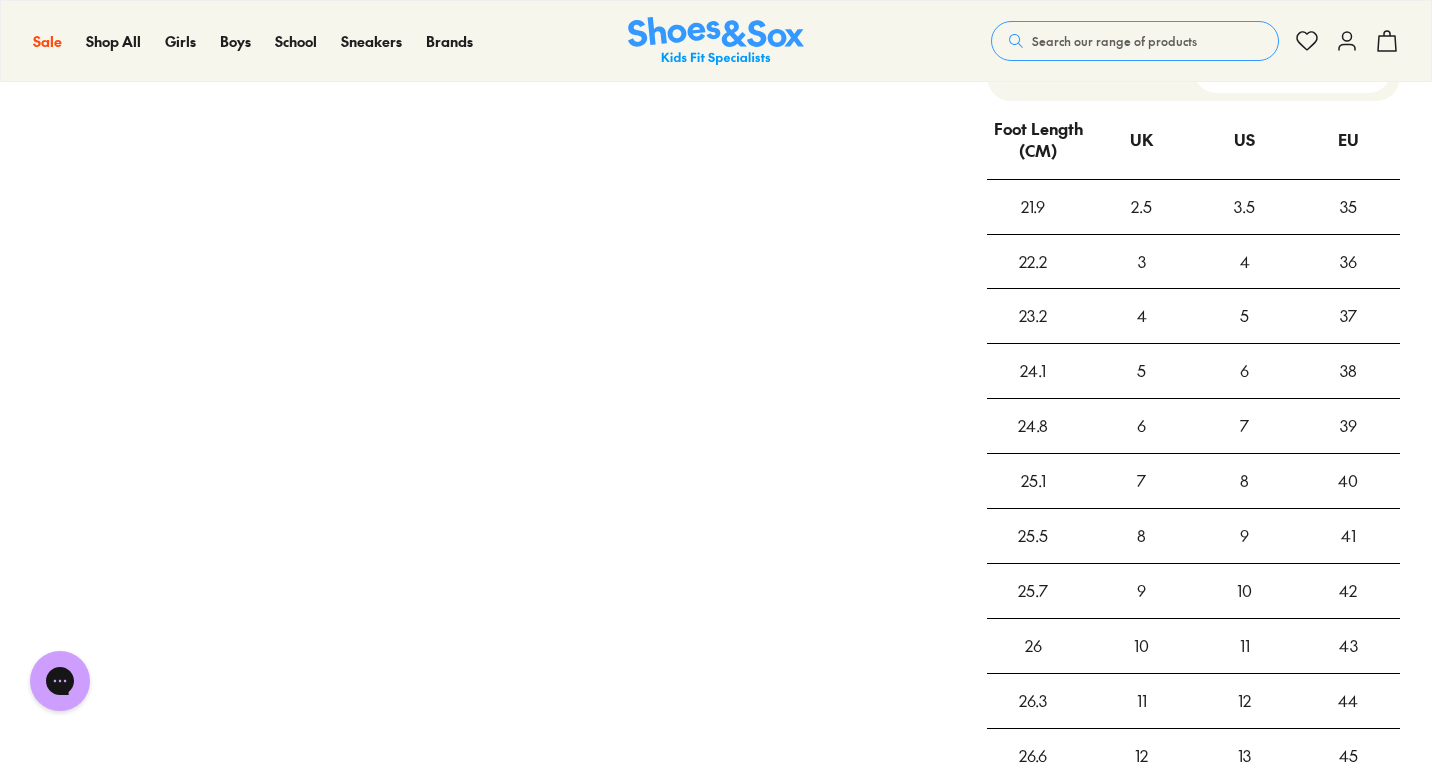 scroll, scrollTop: 1546, scrollLeft: 0, axis: vertical 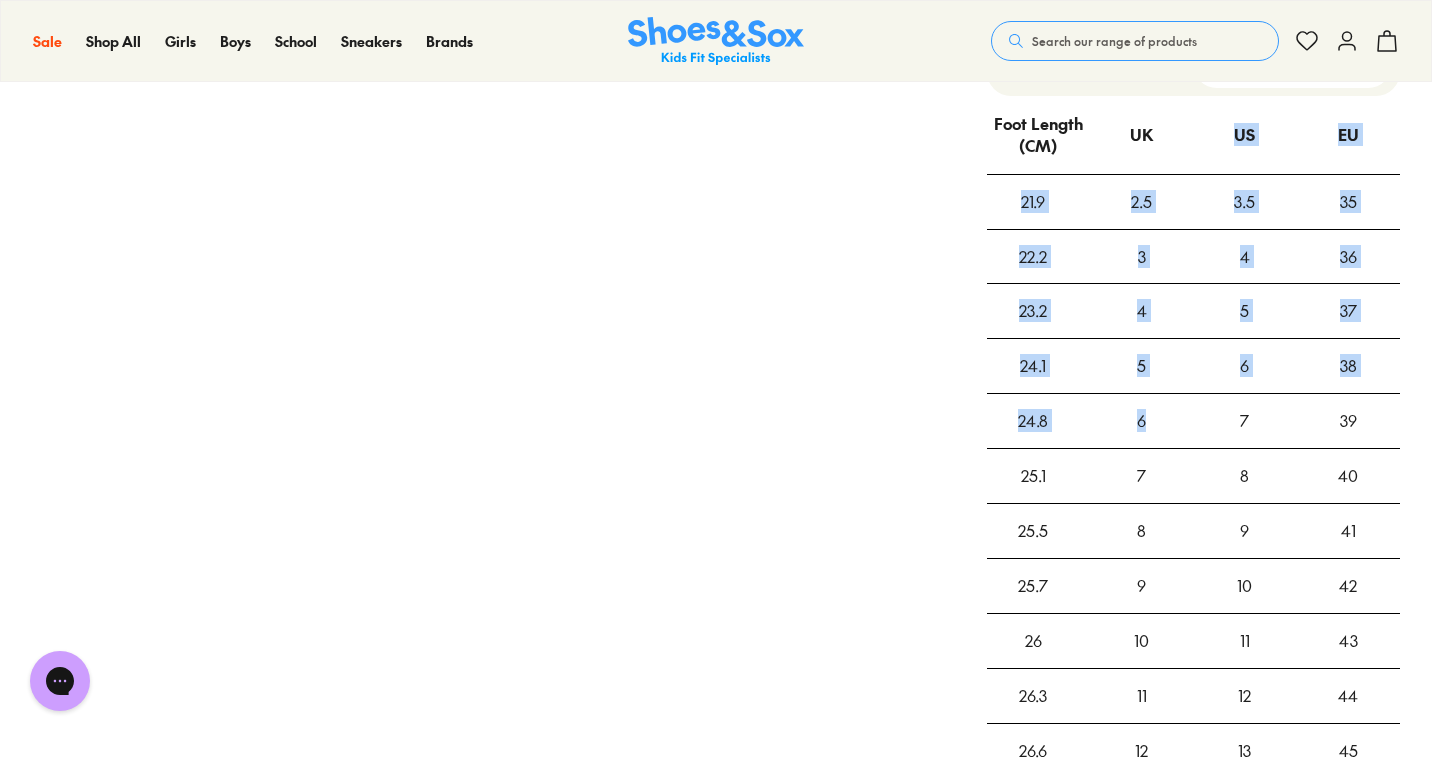 drag, startPoint x: 1126, startPoint y: 154, endPoint x: 1151, endPoint y: 469, distance: 315.9905 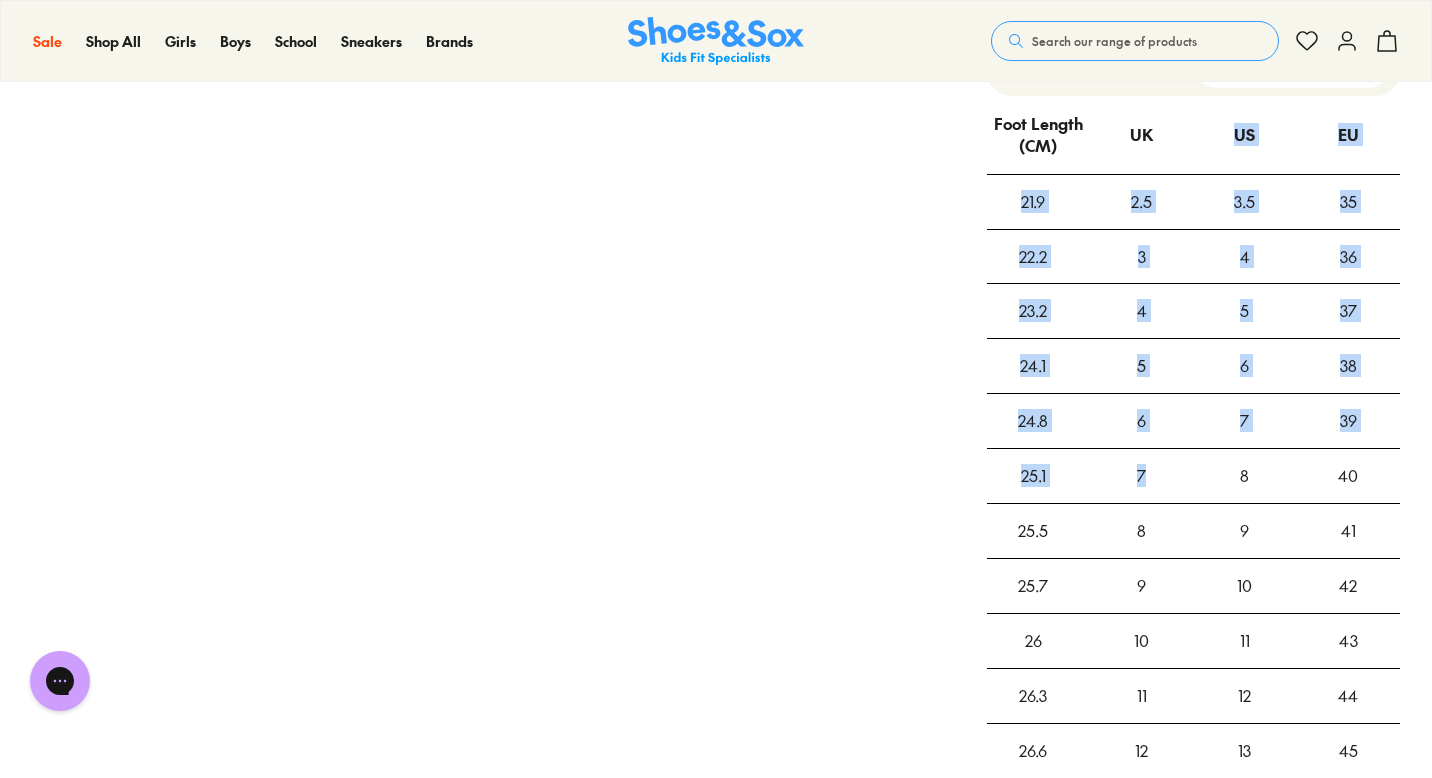 click on "7" at bounding box center [1141, 476] 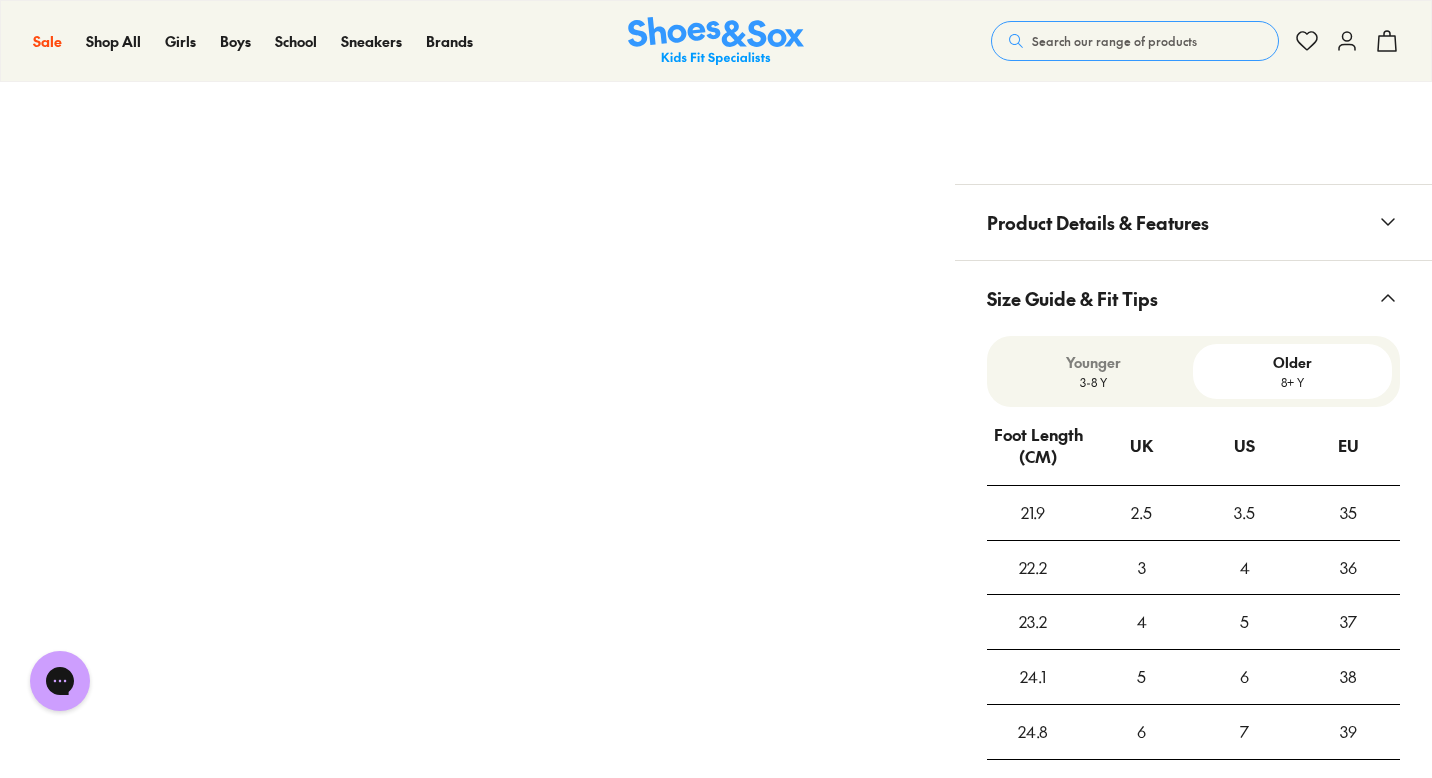 scroll, scrollTop: 1189, scrollLeft: 0, axis: vertical 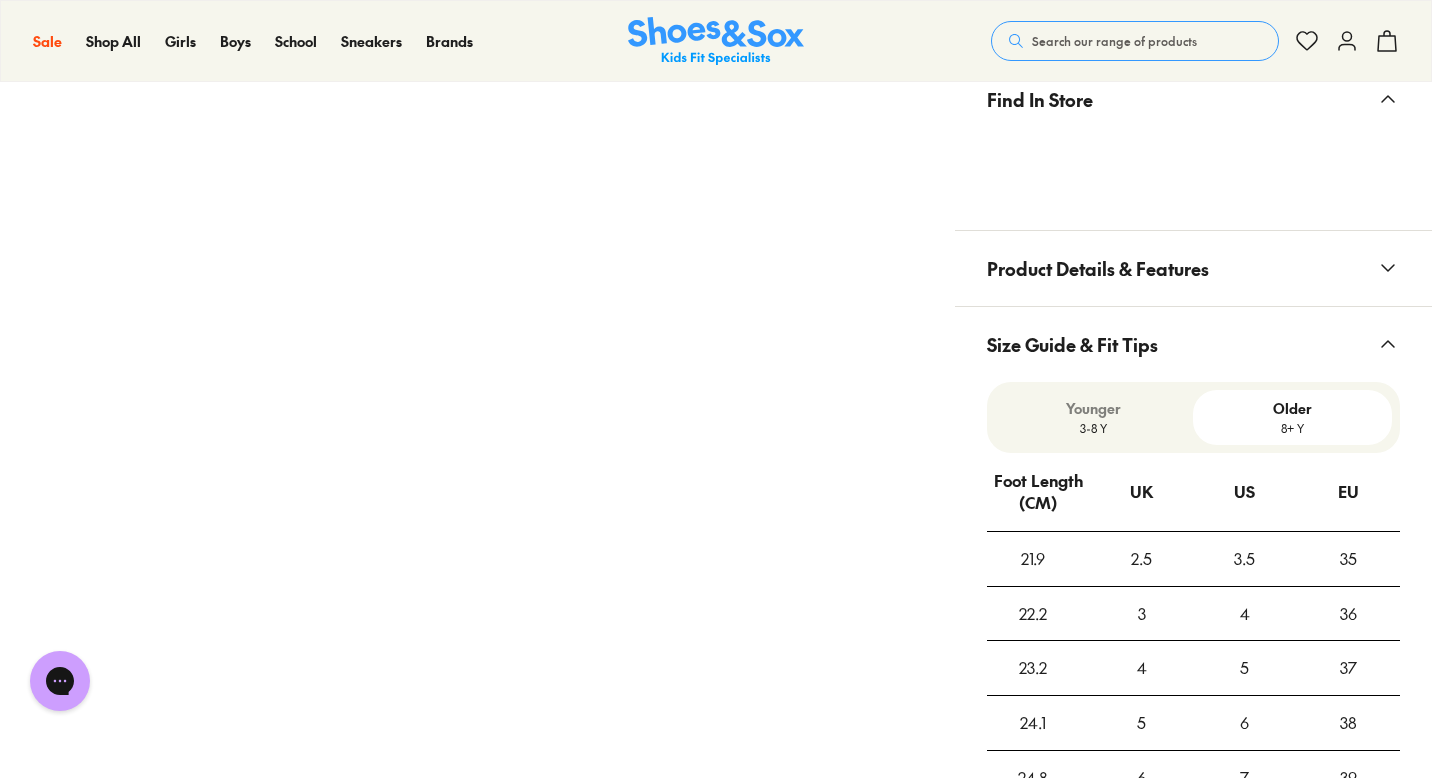 click on "Younger" at bounding box center [1094, 408] 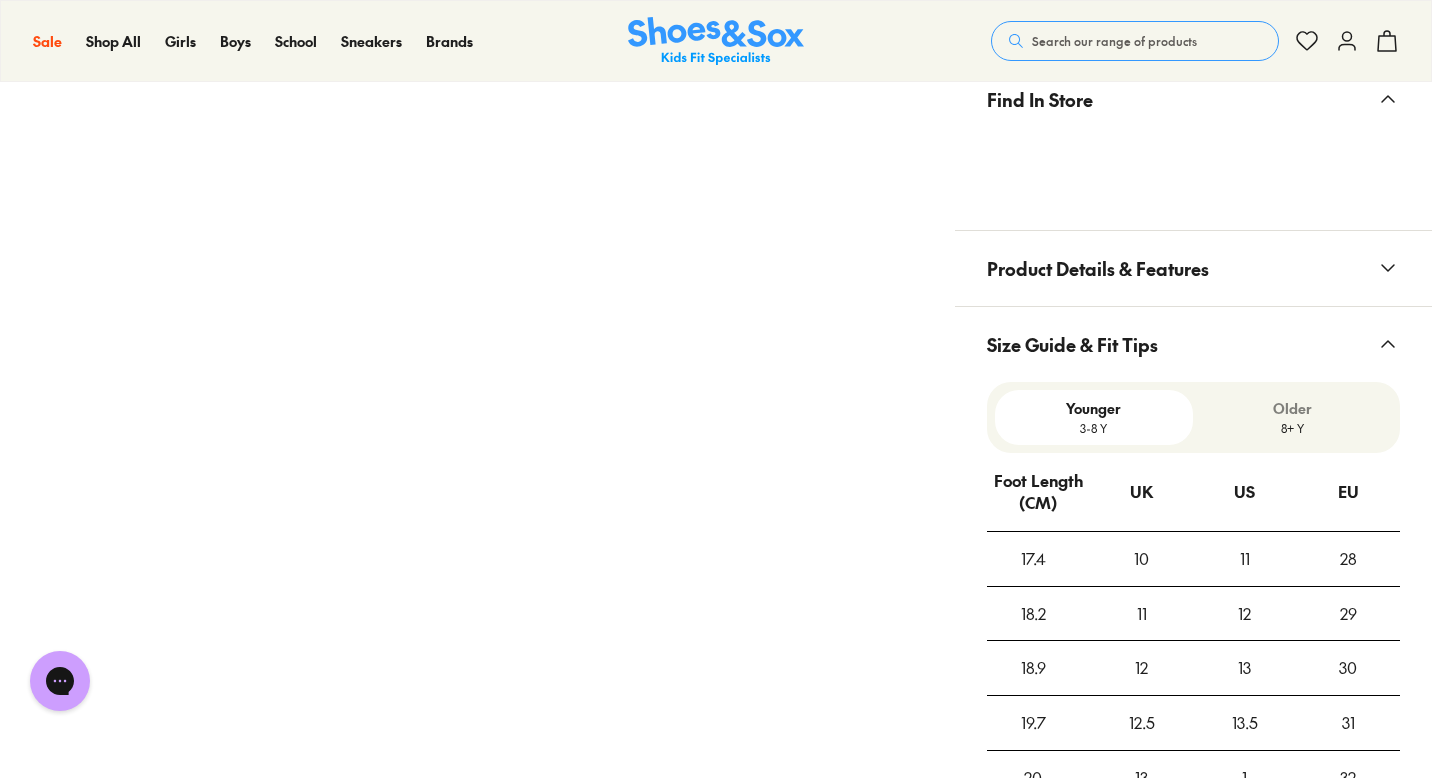 click on "8+ Y" at bounding box center [1292, 428] 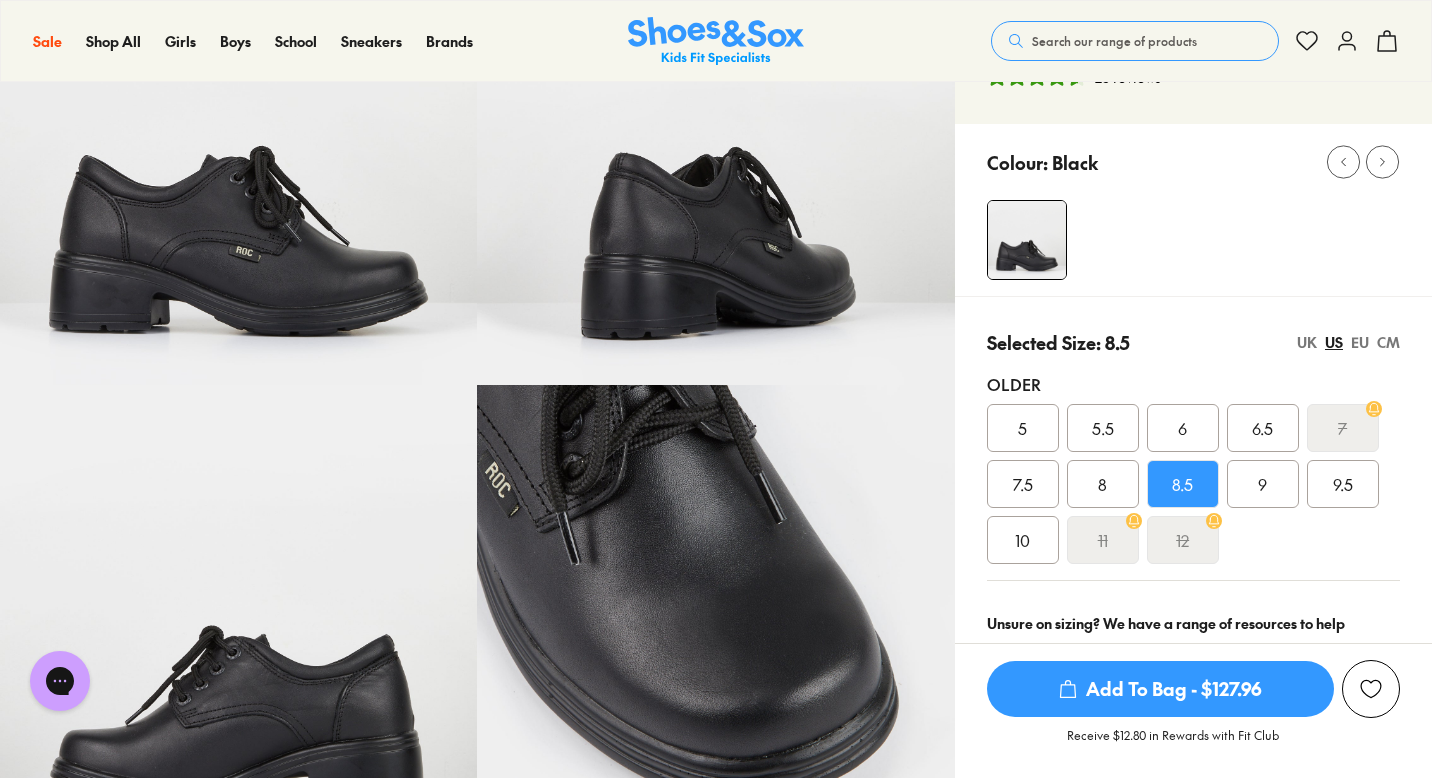 scroll, scrollTop: 215, scrollLeft: 0, axis: vertical 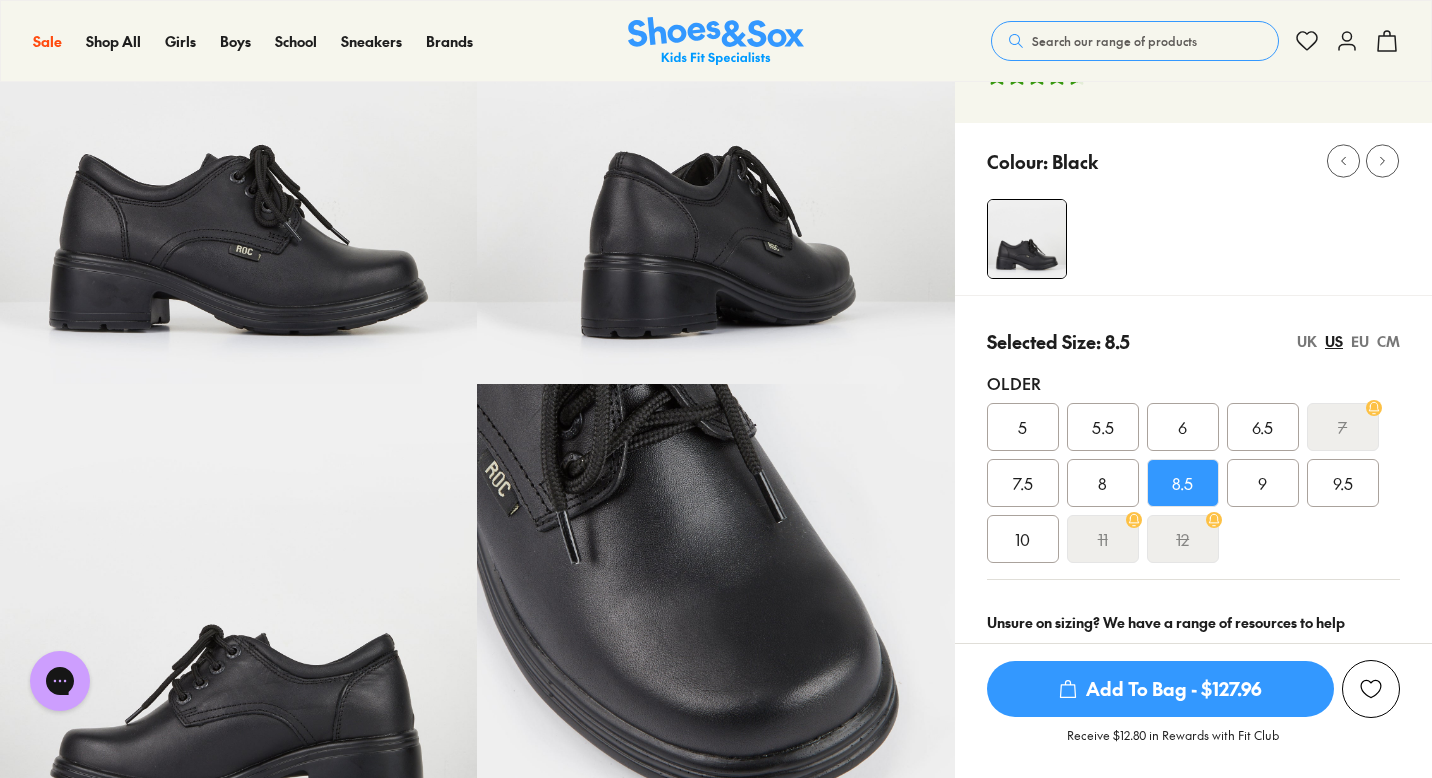 click on "EU" at bounding box center (1360, 341) 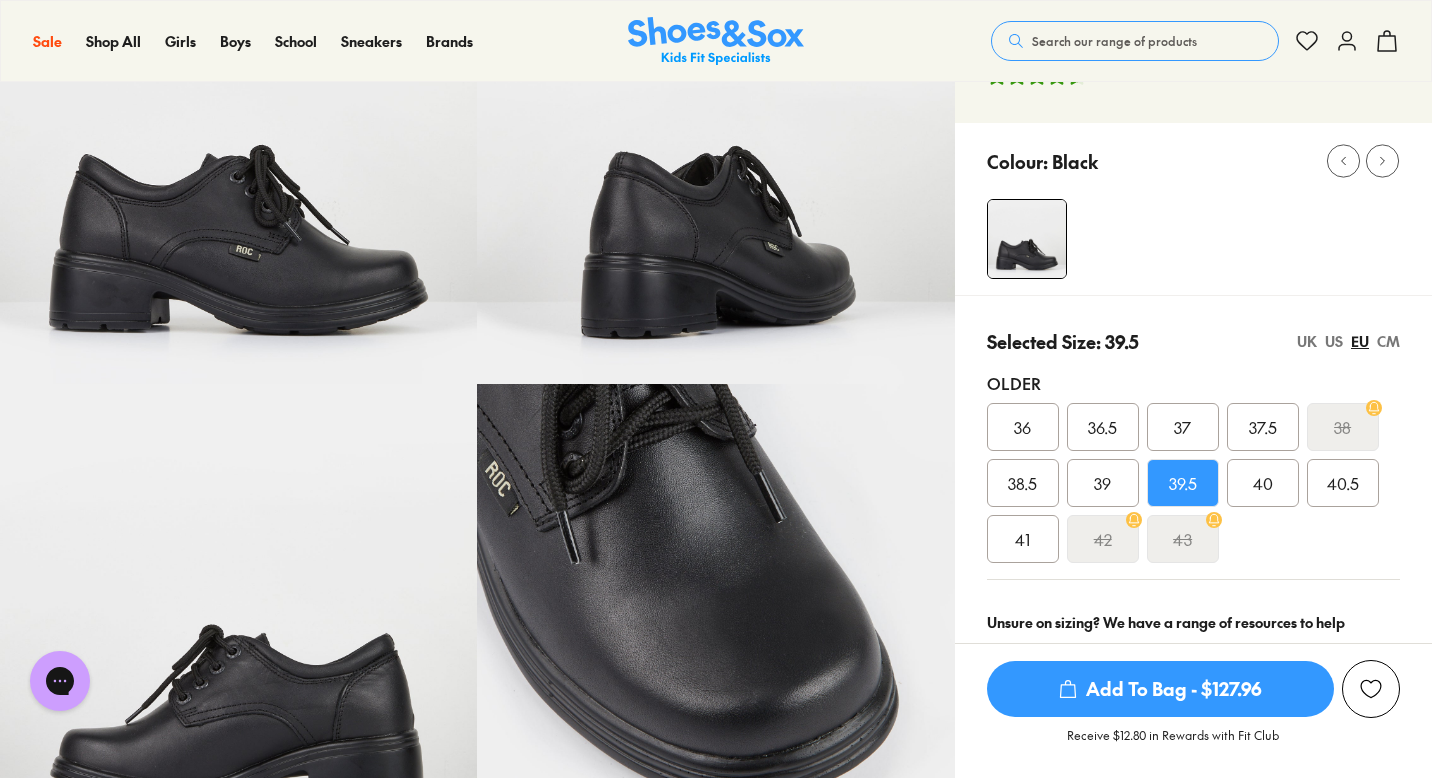 click on "CM" at bounding box center [1388, 341] 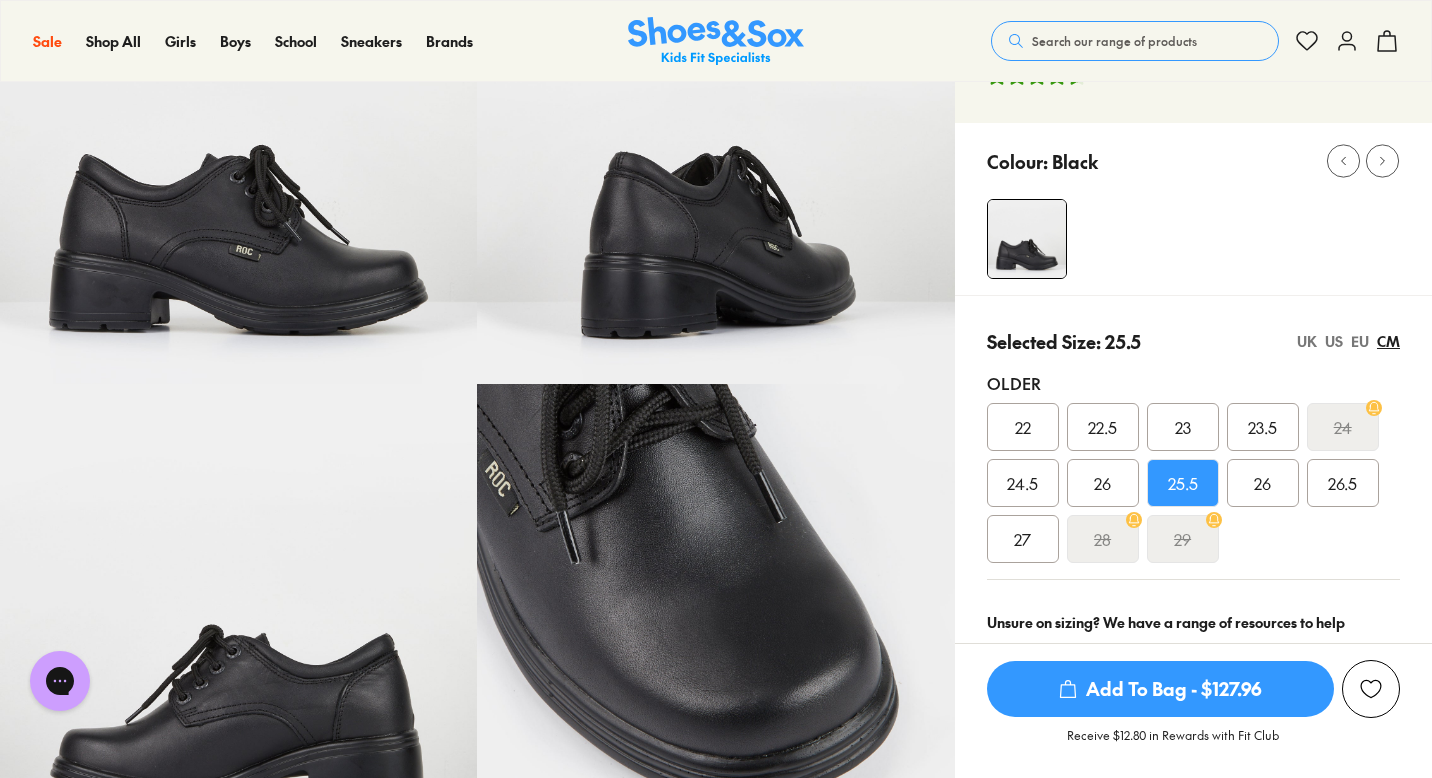 click on "UK" at bounding box center [1307, 341] 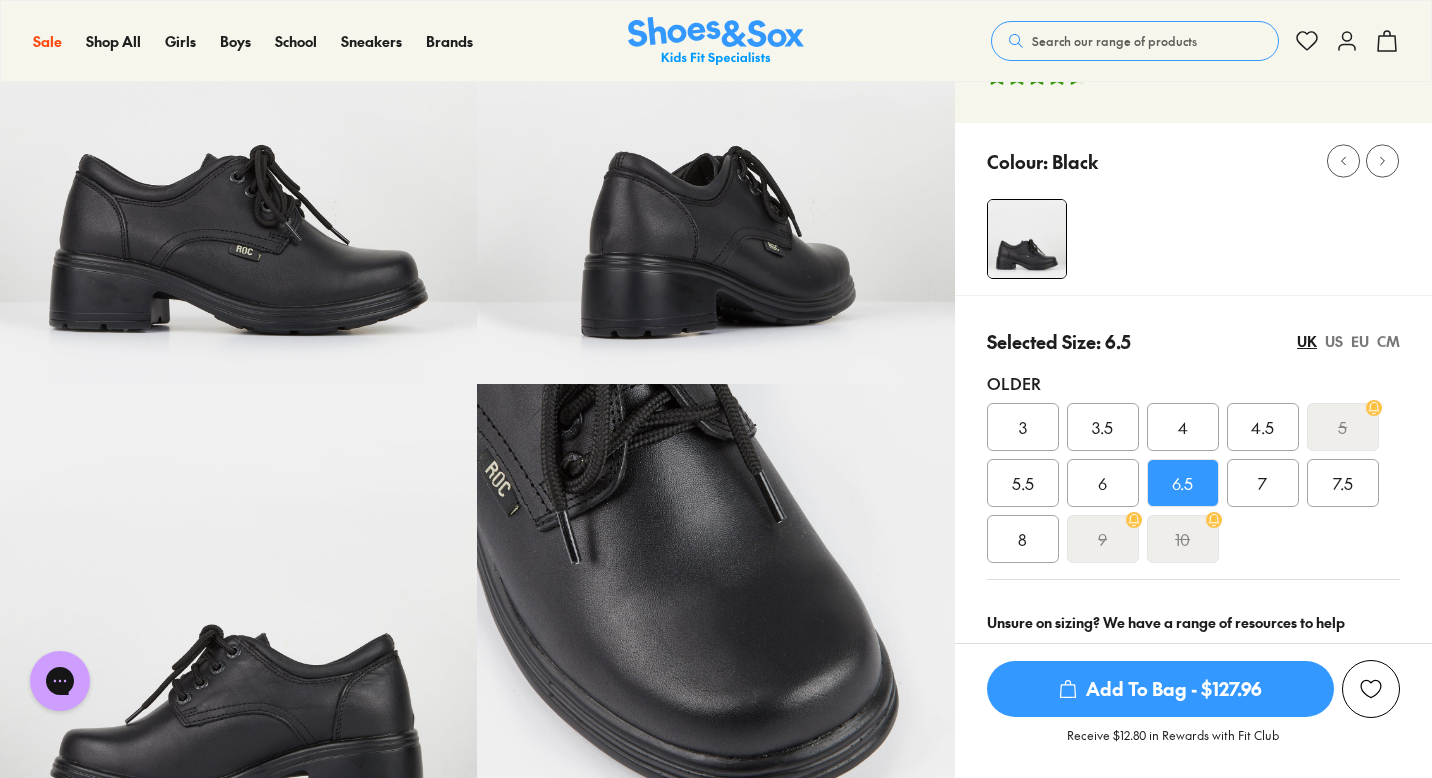 click on "UK US EU CM" at bounding box center [1348, 341] 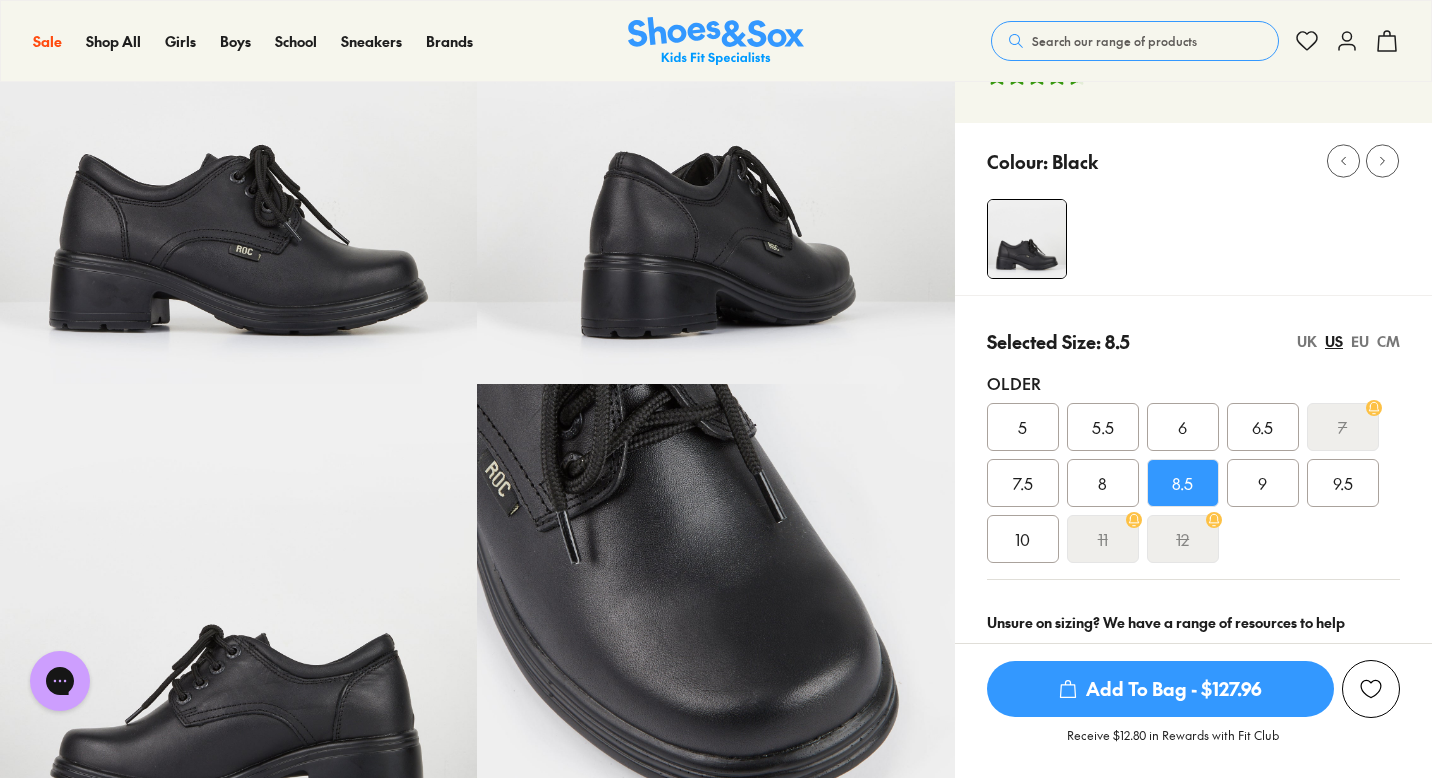 click on "UK" at bounding box center (1307, 341) 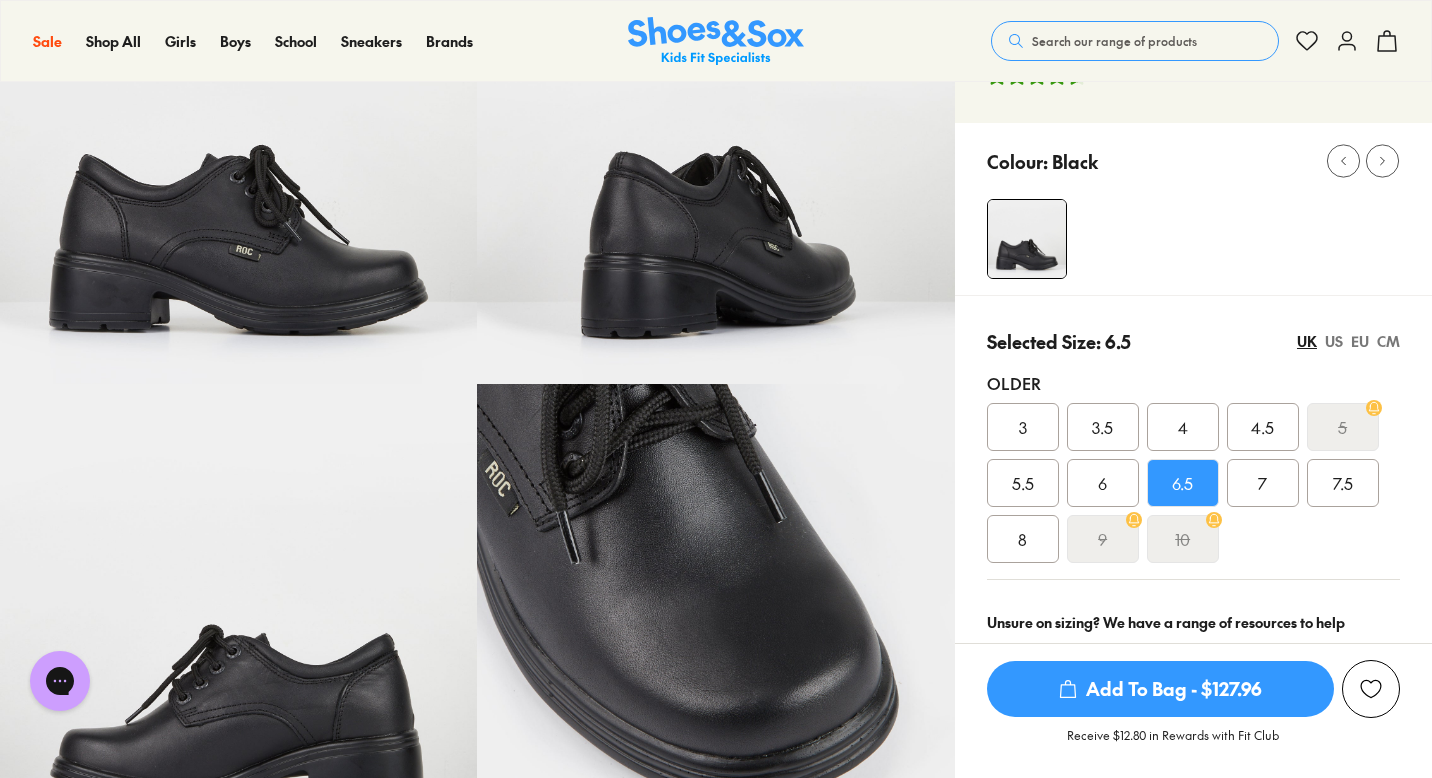 click on "US" at bounding box center [1334, 341] 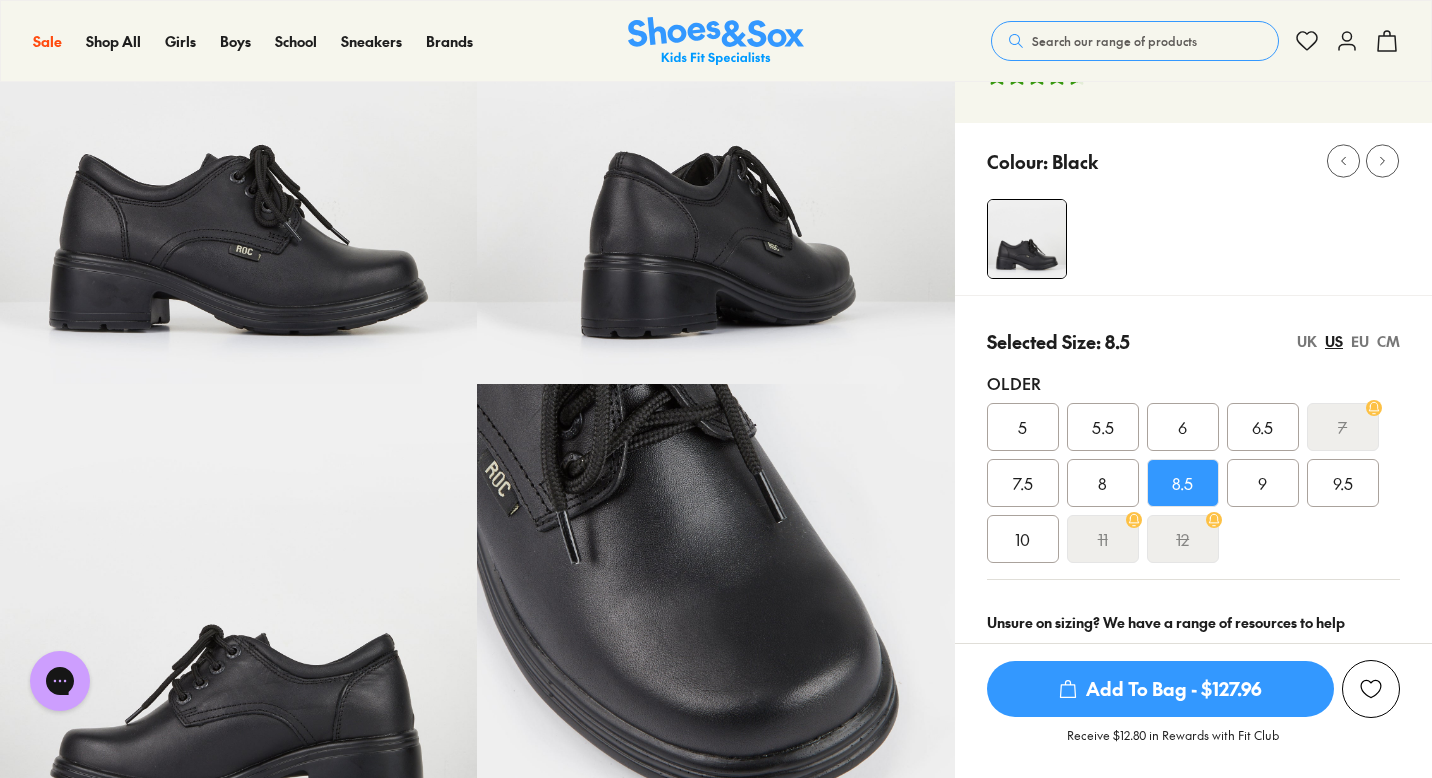 click on "UK" at bounding box center (1307, 341) 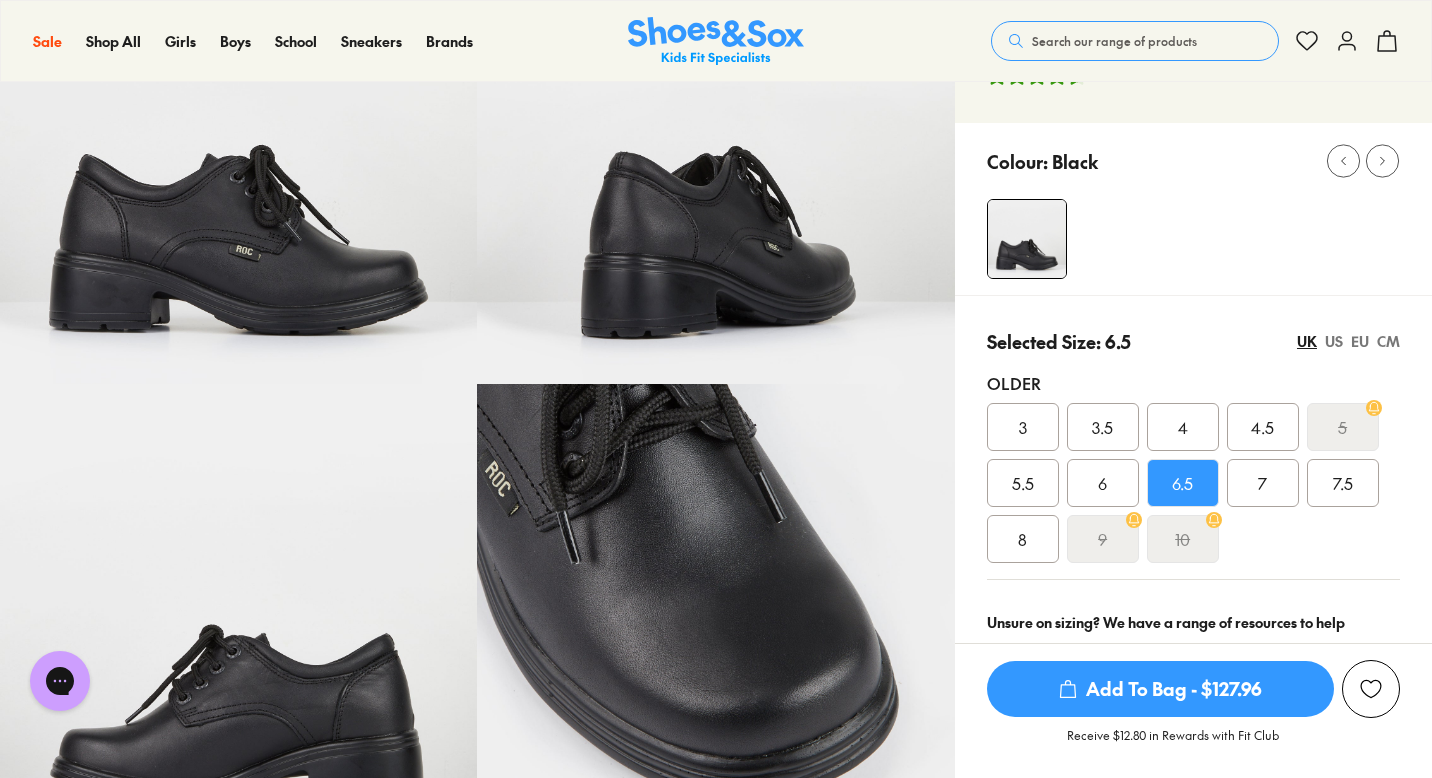click on "UK US EU CM" at bounding box center (1348, 341) 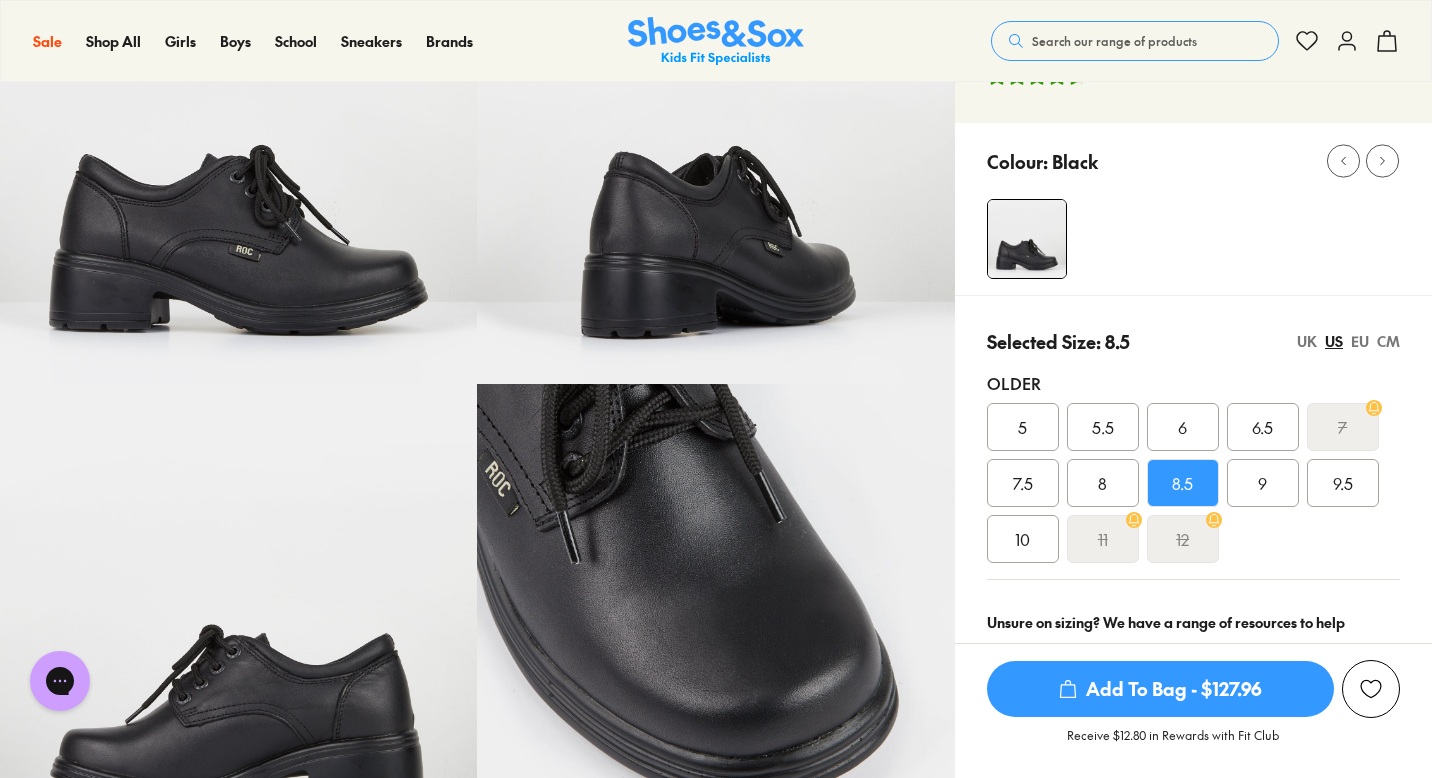 click on "UK" at bounding box center (1307, 341) 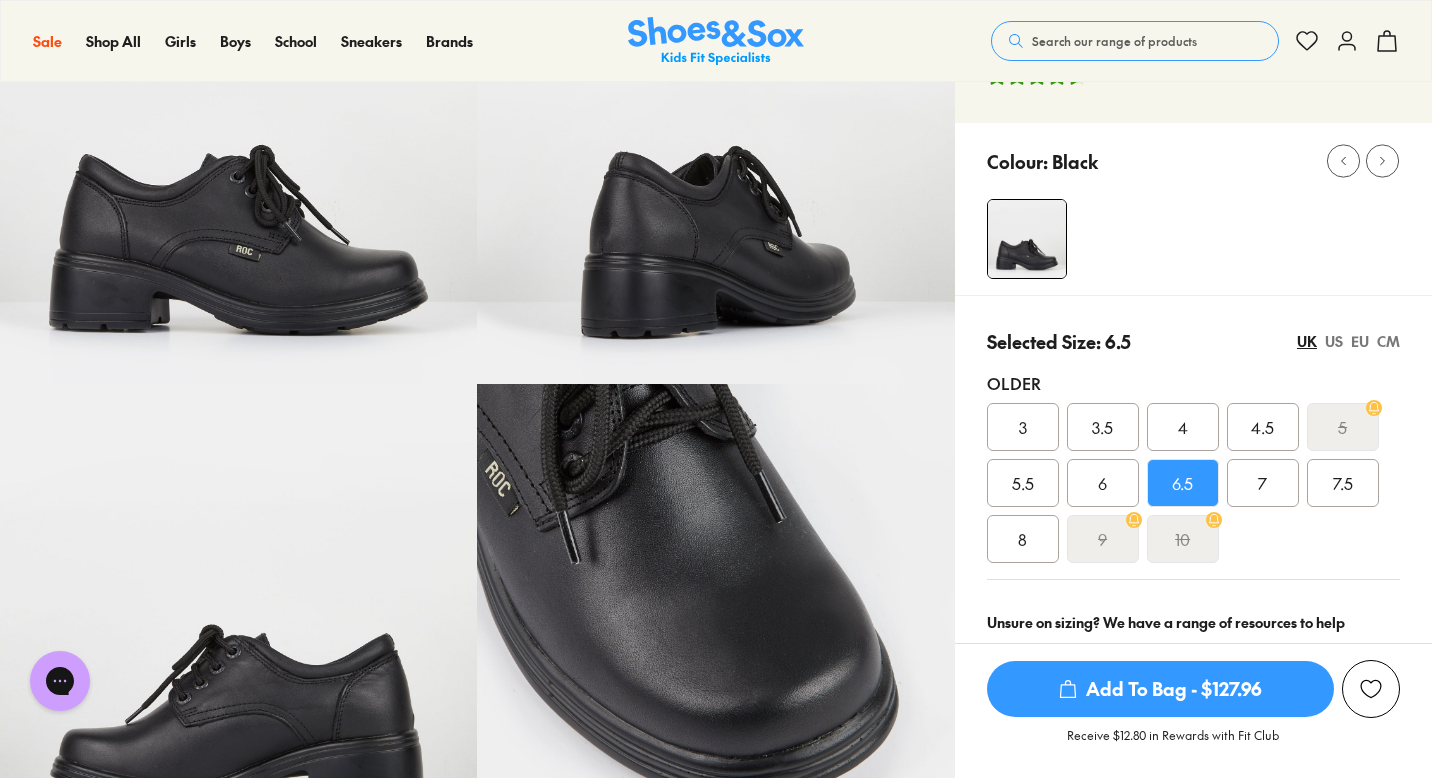 click on "US" at bounding box center [1334, 341] 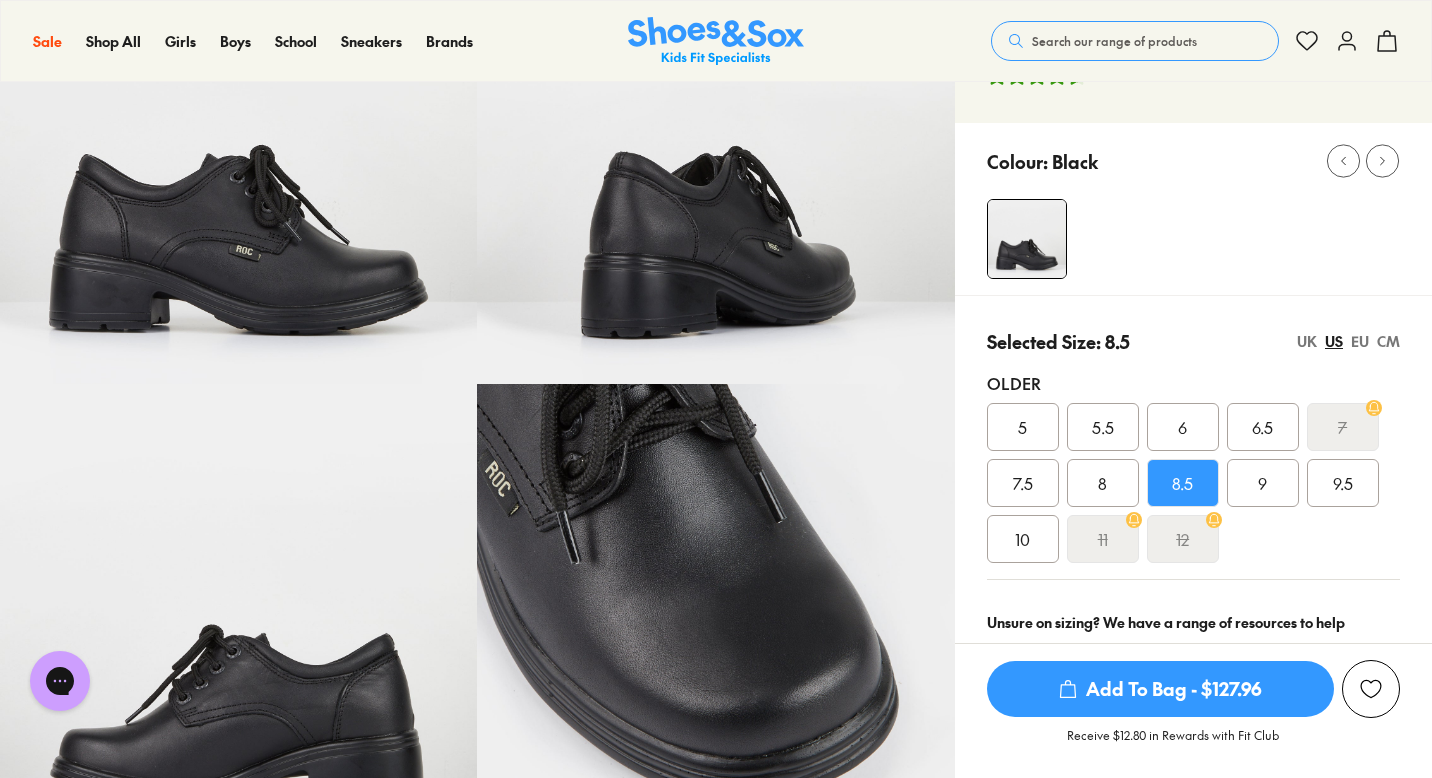 click on "US" at bounding box center [1334, 341] 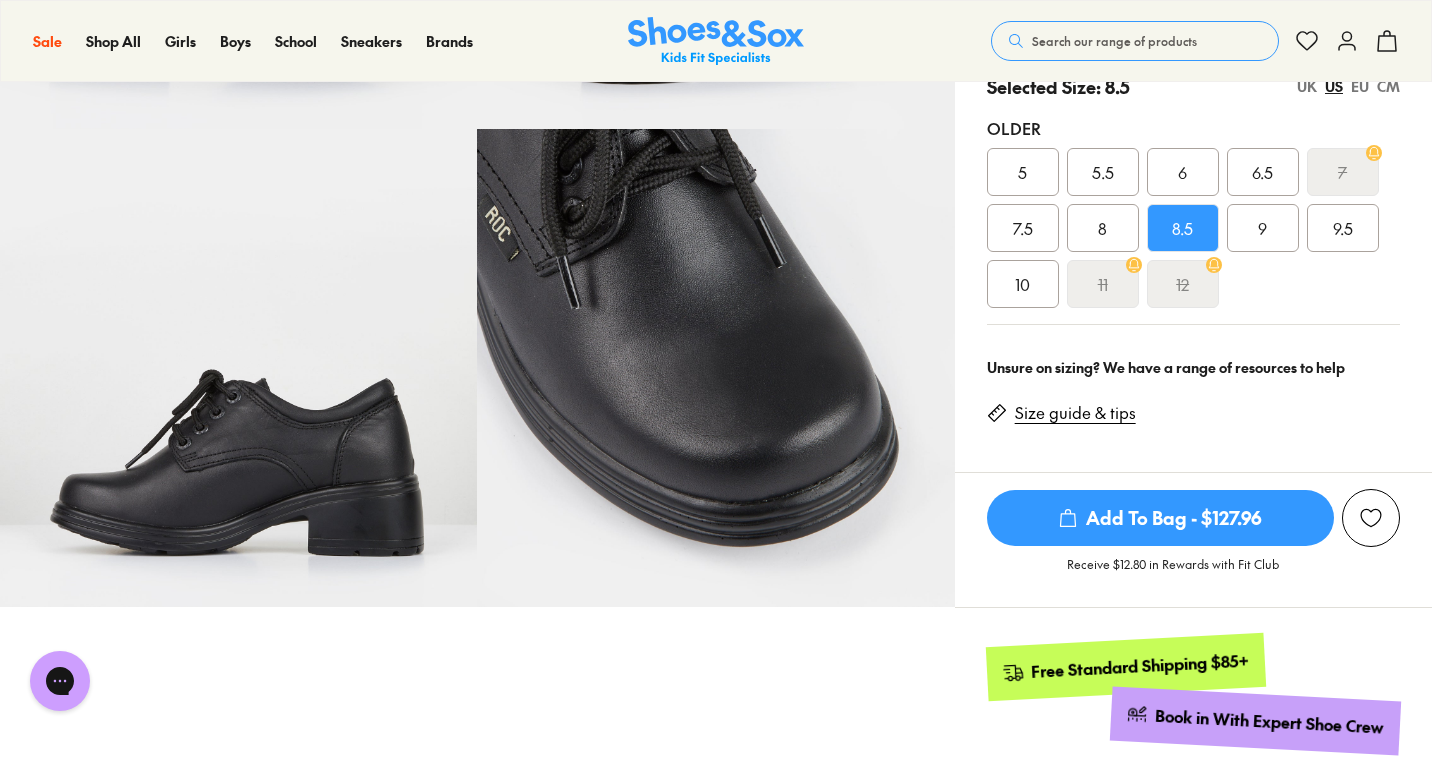 click on "Size guide & tips" at bounding box center (1075, 413) 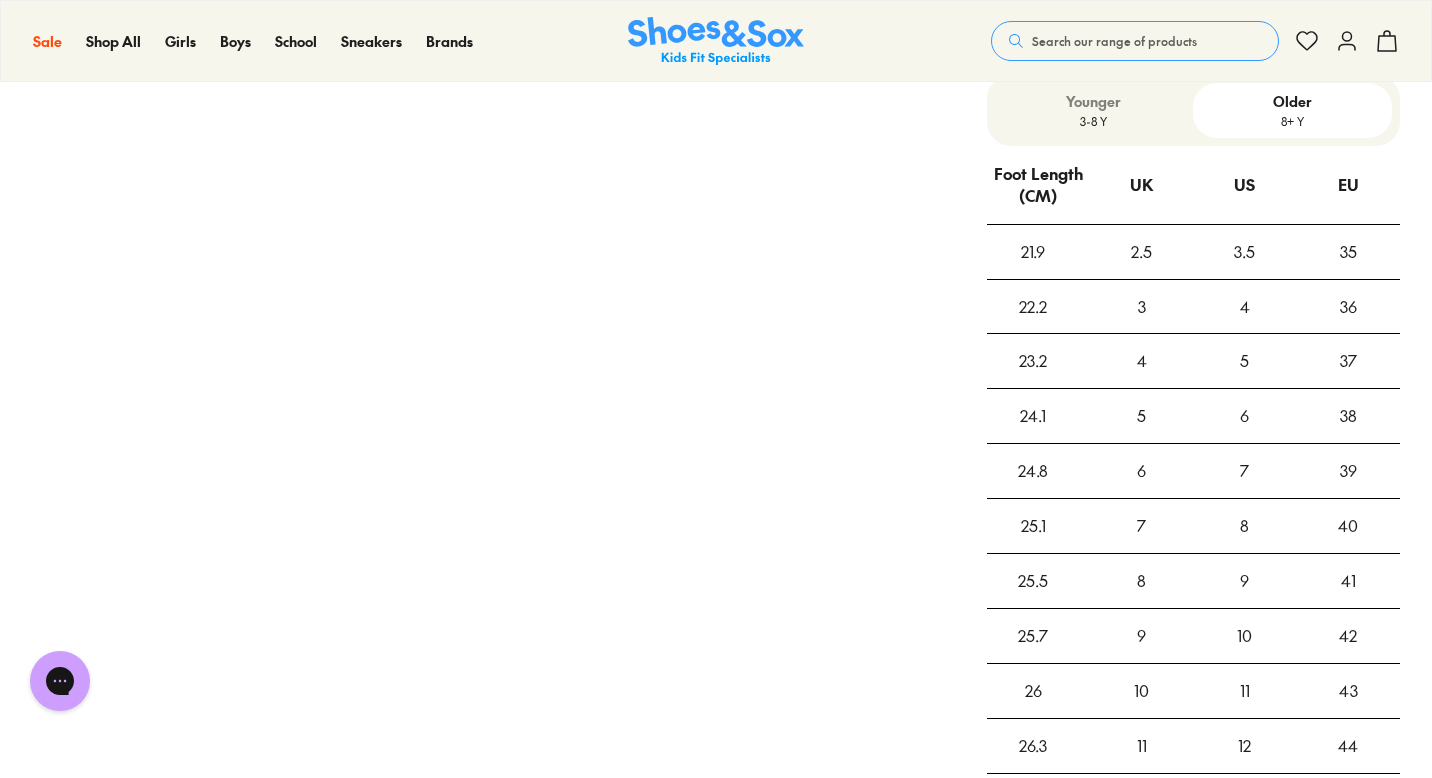 scroll, scrollTop: 1489, scrollLeft: 0, axis: vertical 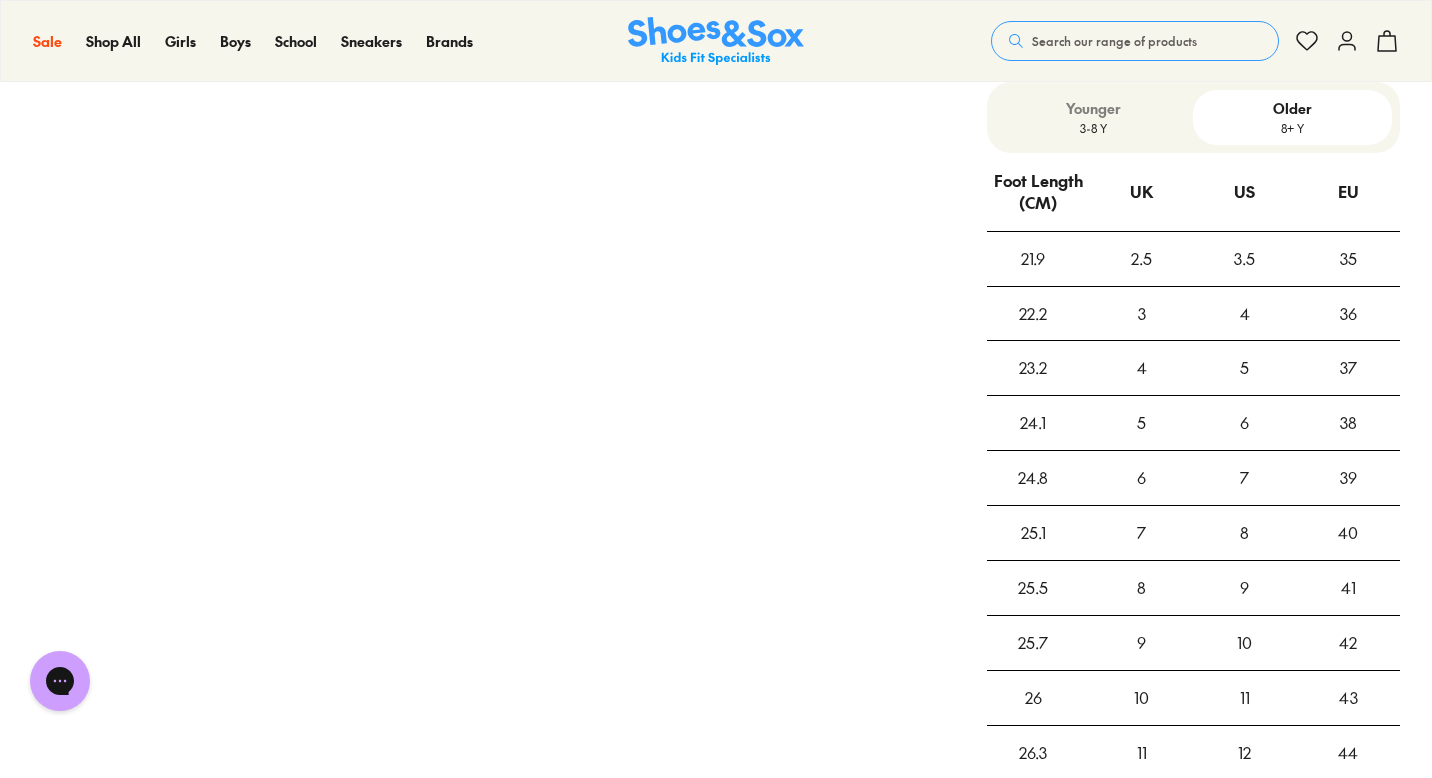 click on "3-8 Y" at bounding box center [1094, 128] 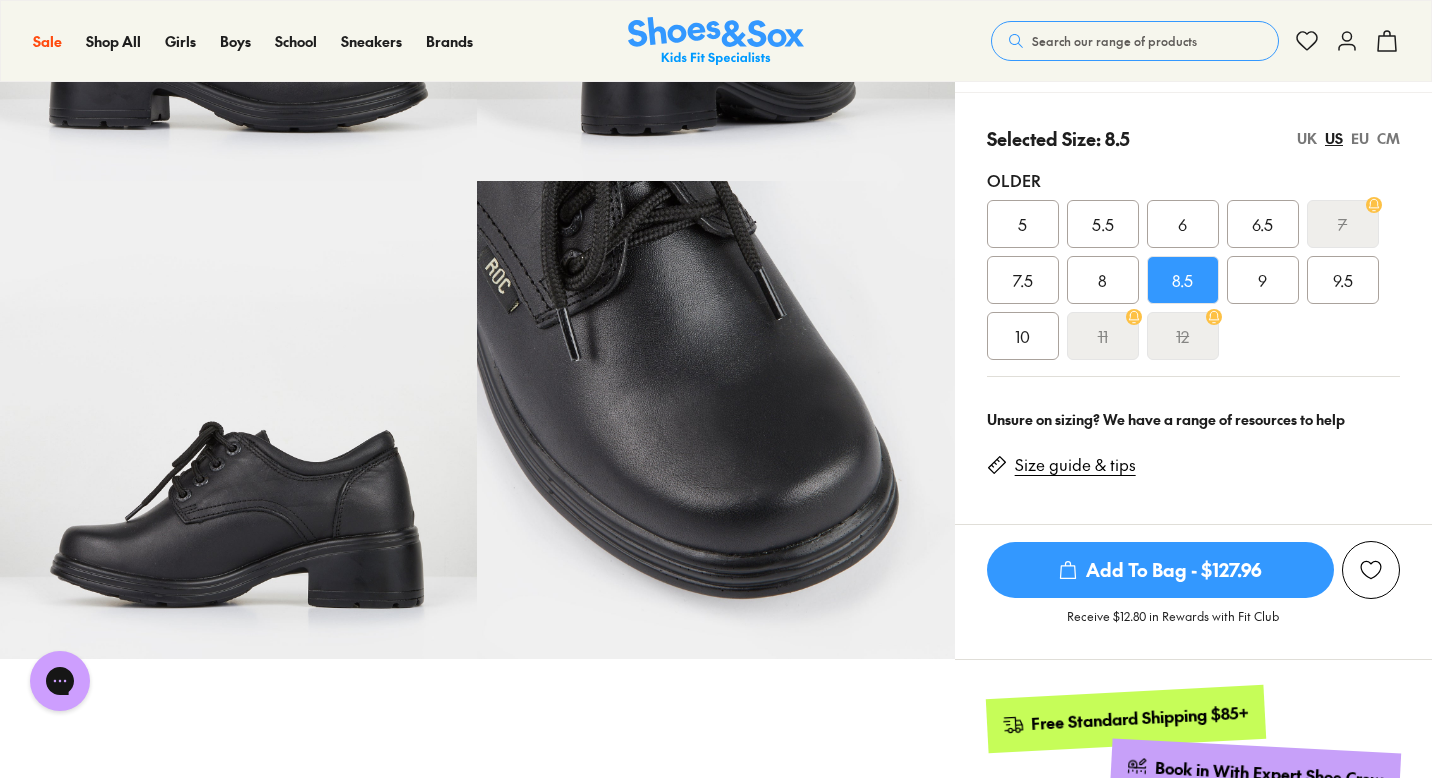 scroll, scrollTop: 414, scrollLeft: 0, axis: vertical 